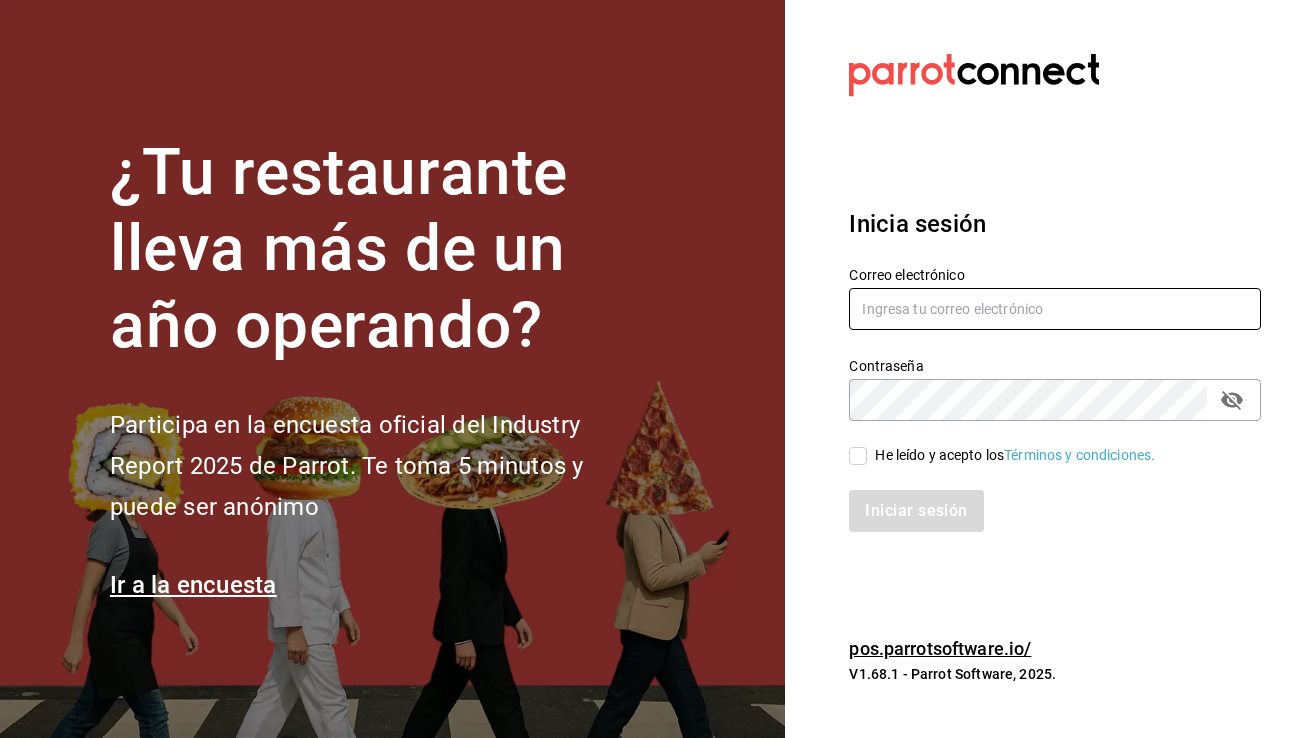 scroll, scrollTop: 0, scrollLeft: 0, axis: both 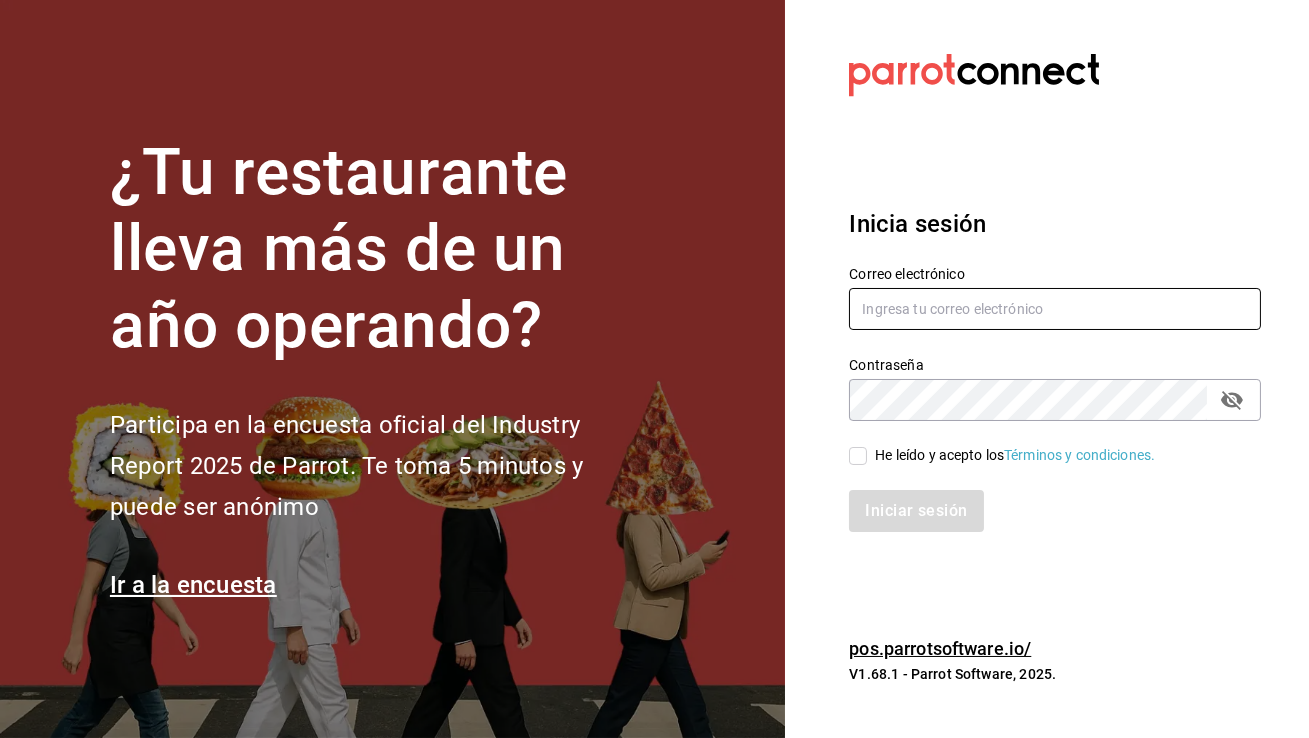 click at bounding box center (1055, 309) 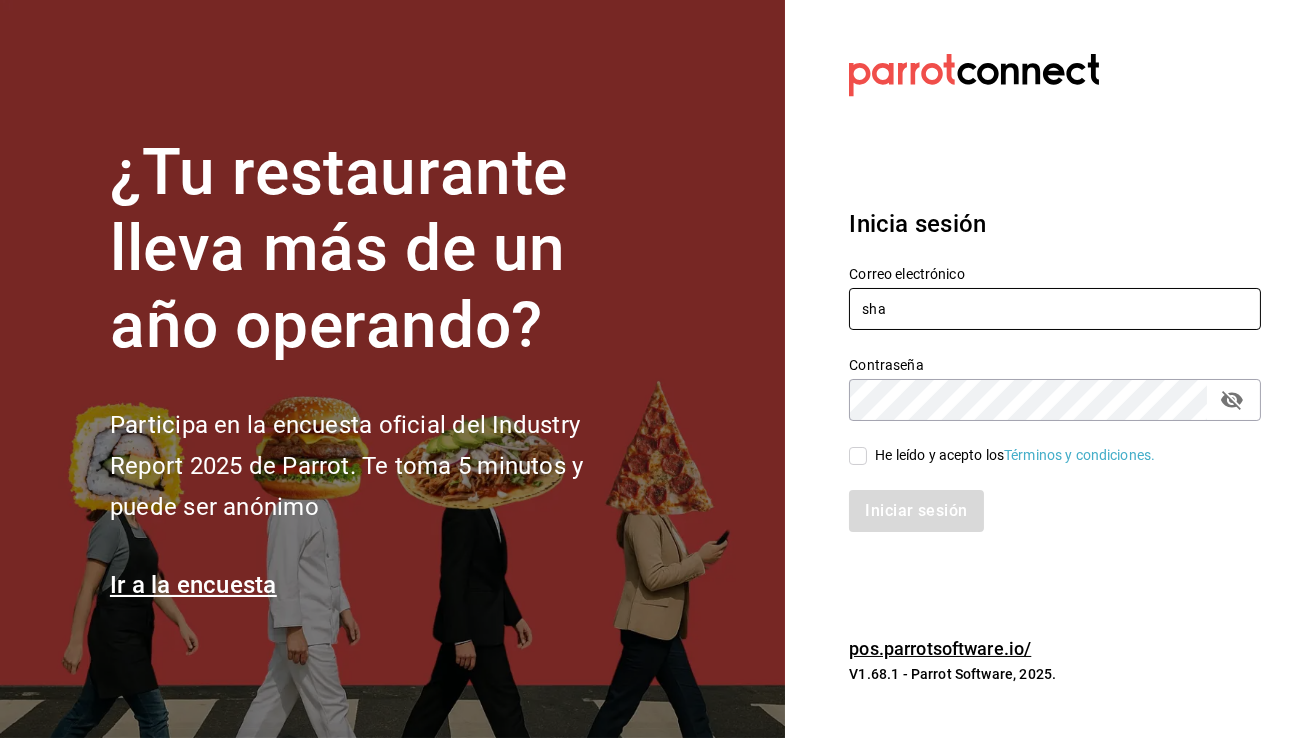 type on "shawarmahouse@qro.com" 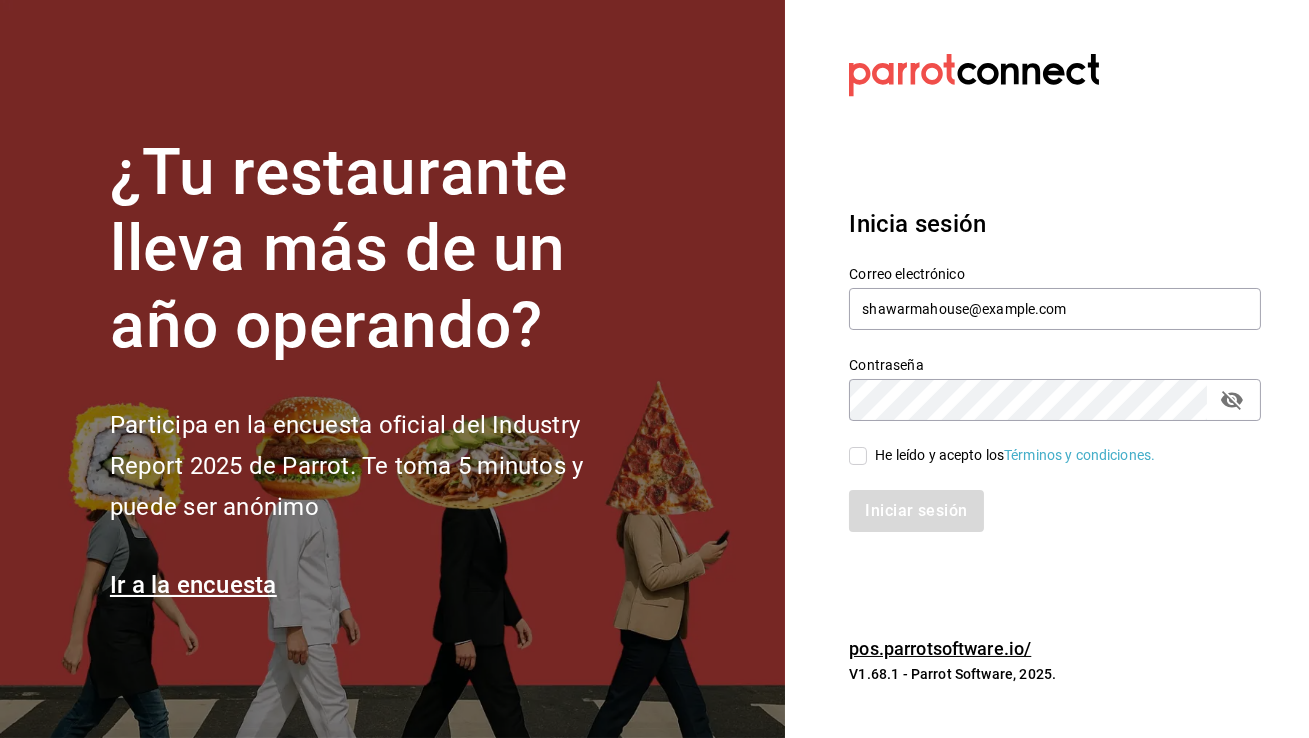 click on "He leído y acepto los  Términos y condiciones." at bounding box center (858, 456) 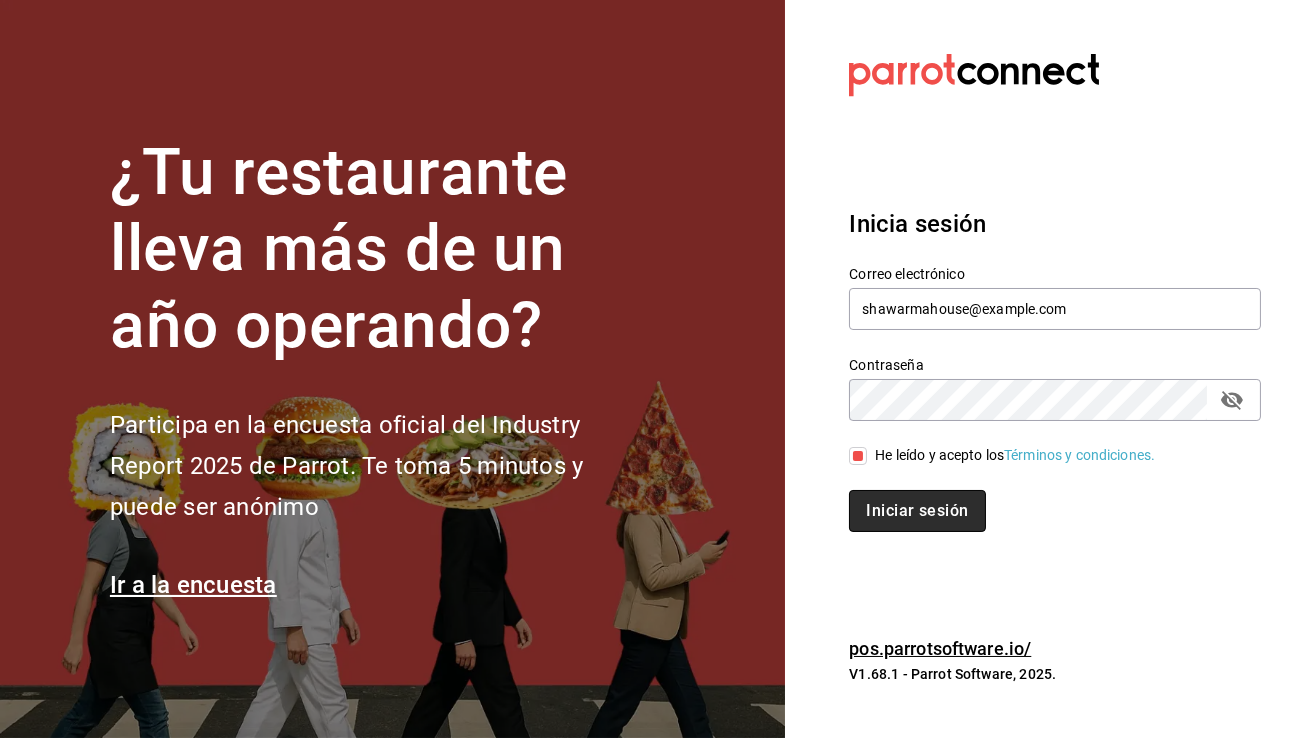 click on "Iniciar sesión" at bounding box center [917, 511] 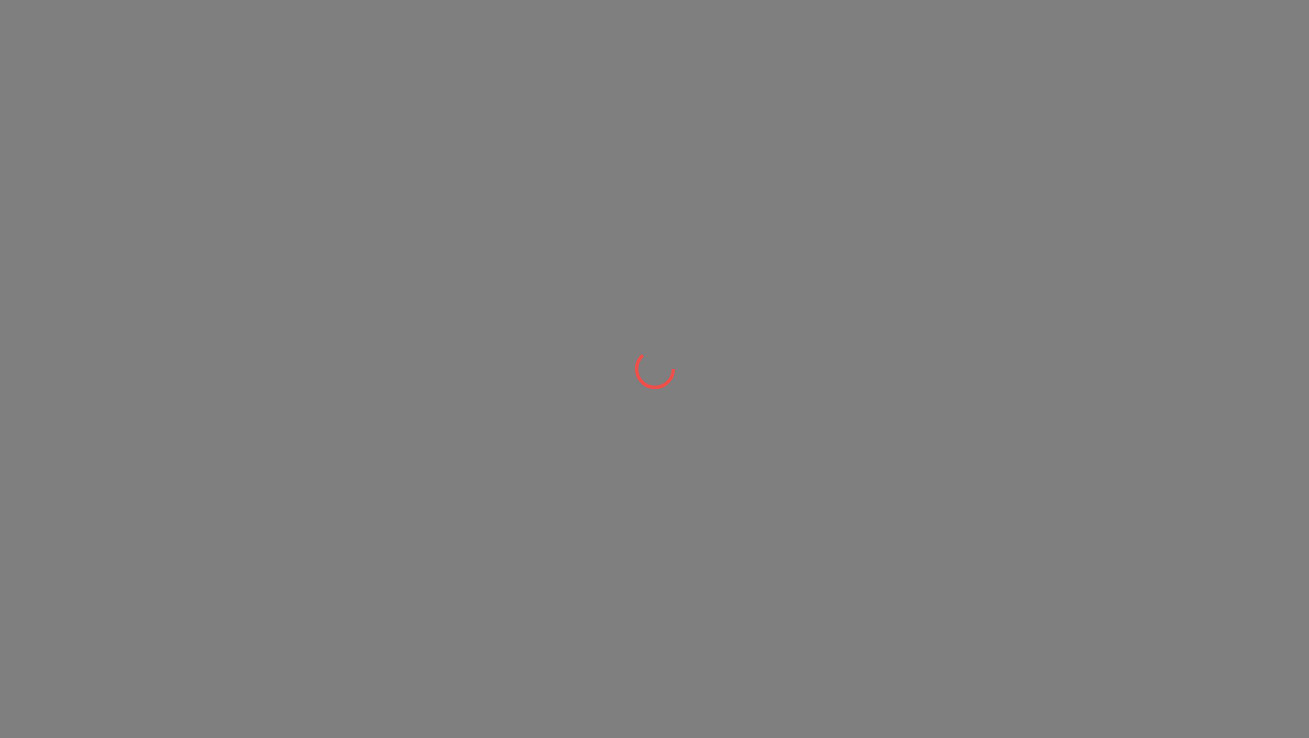 scroll, scrollTop: 0, scrollLeft: 0, axis: both 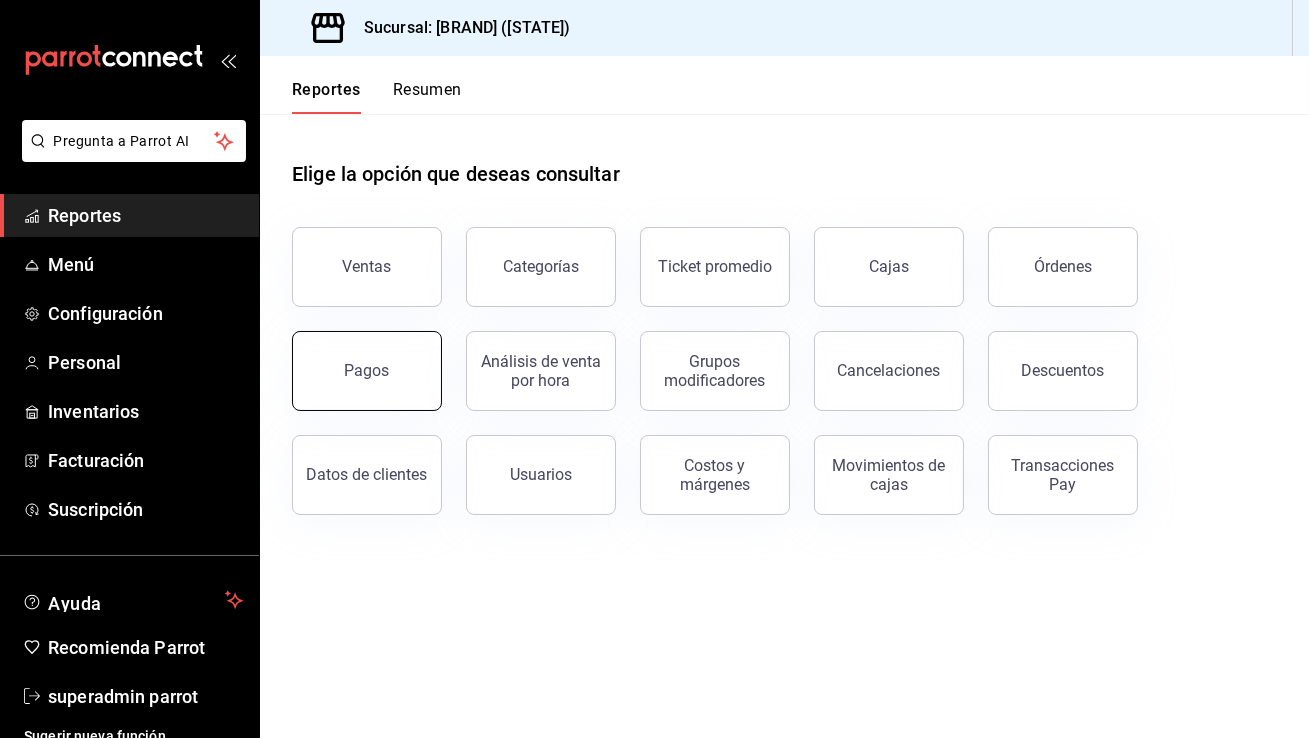 click on "Pagos" at bounding box center [367, 370] 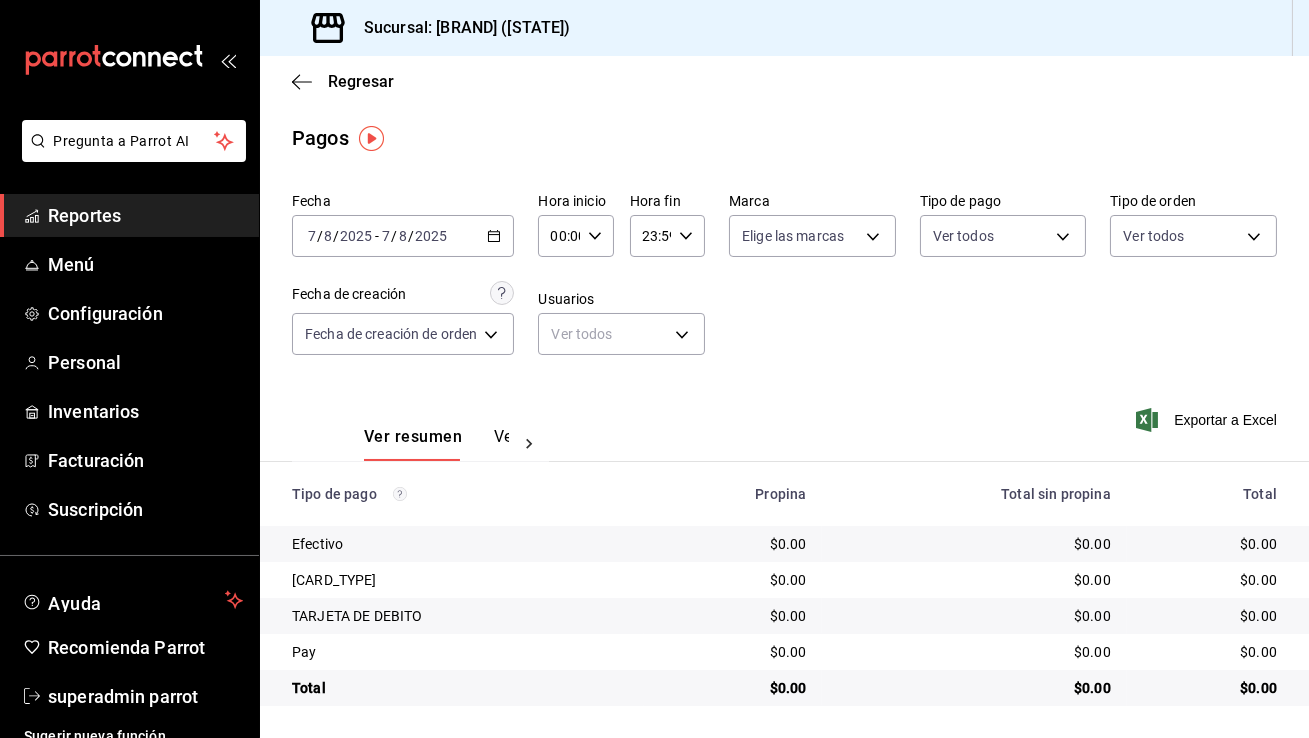 click 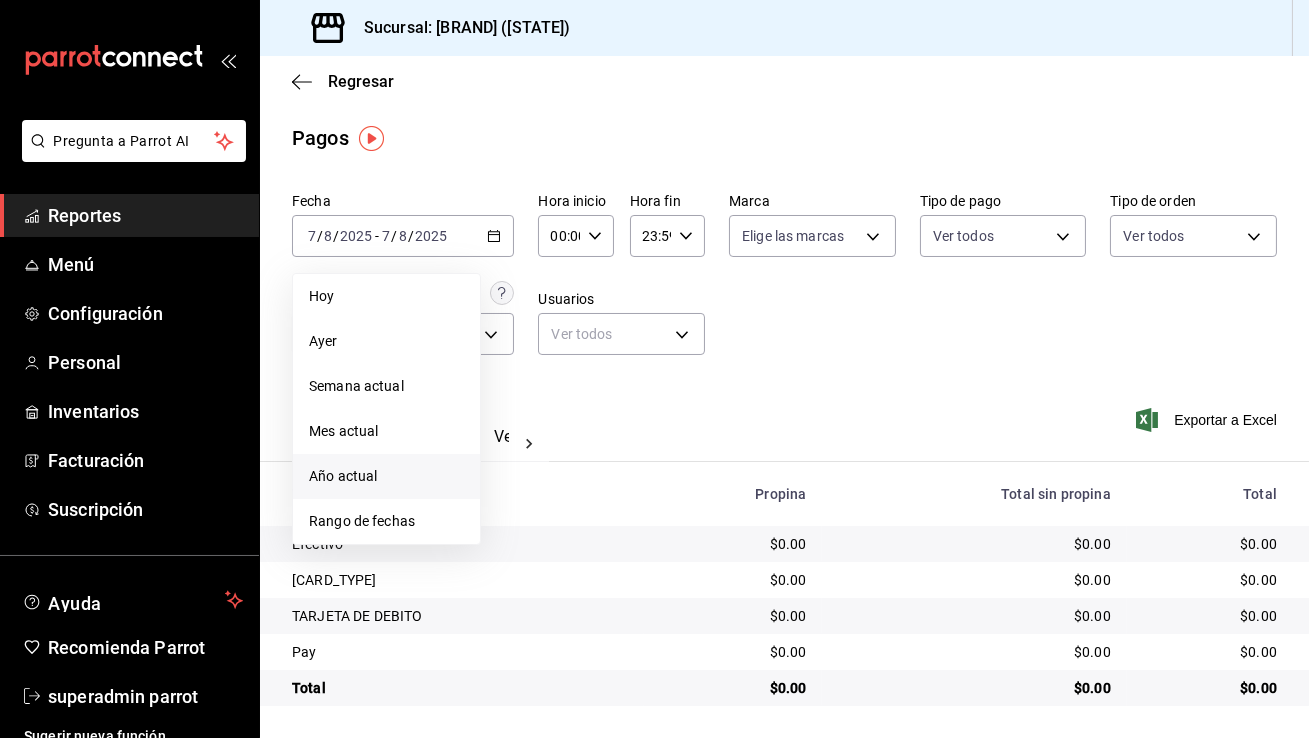 click on "Año actual" at bounding box center [386, 476] 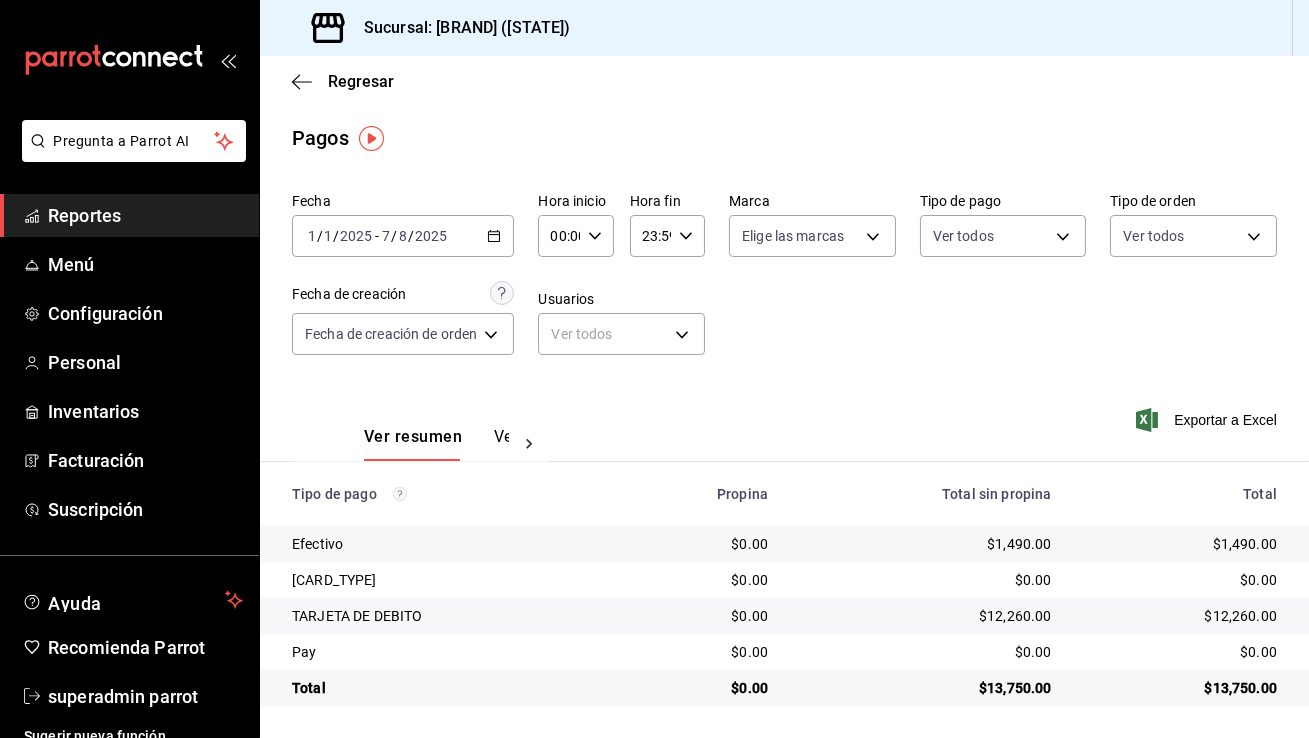 scroll, scrollTop: 0, scrollLeft: 0, axis: both 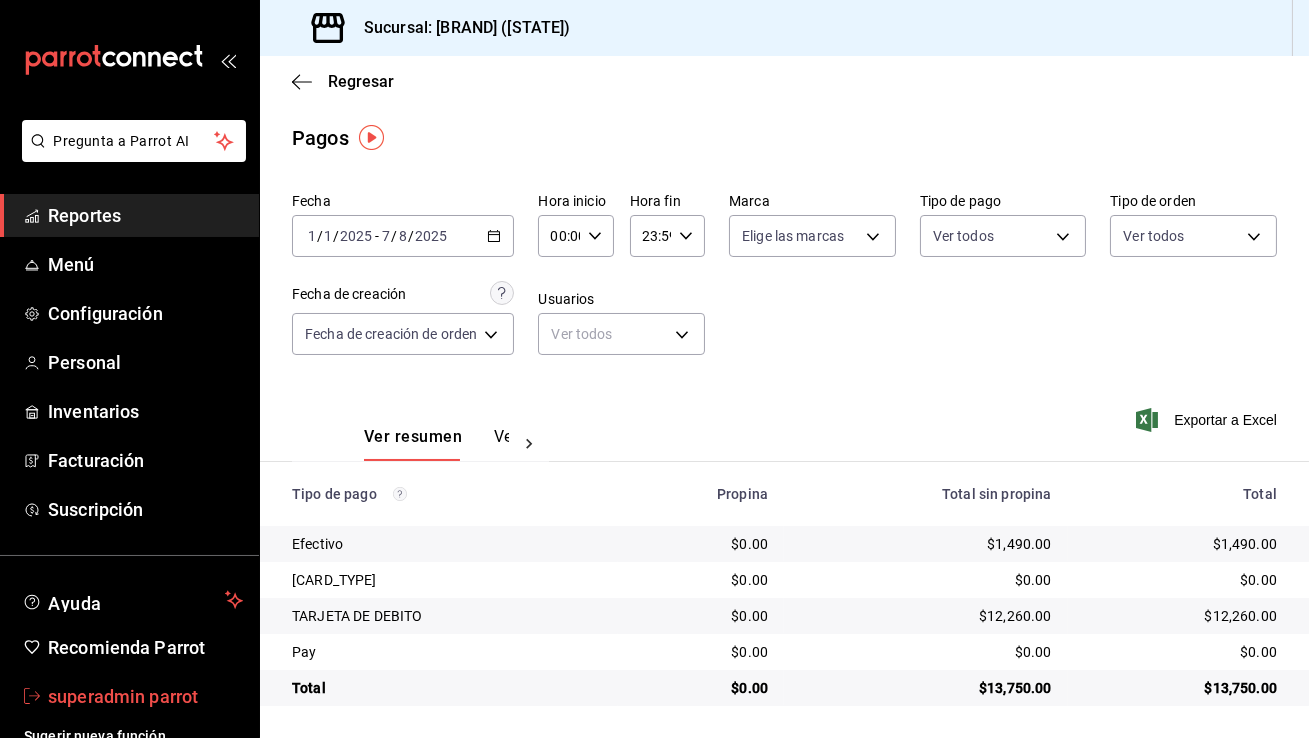 click on "superadmin parrot" at bounding box center [145, 696] 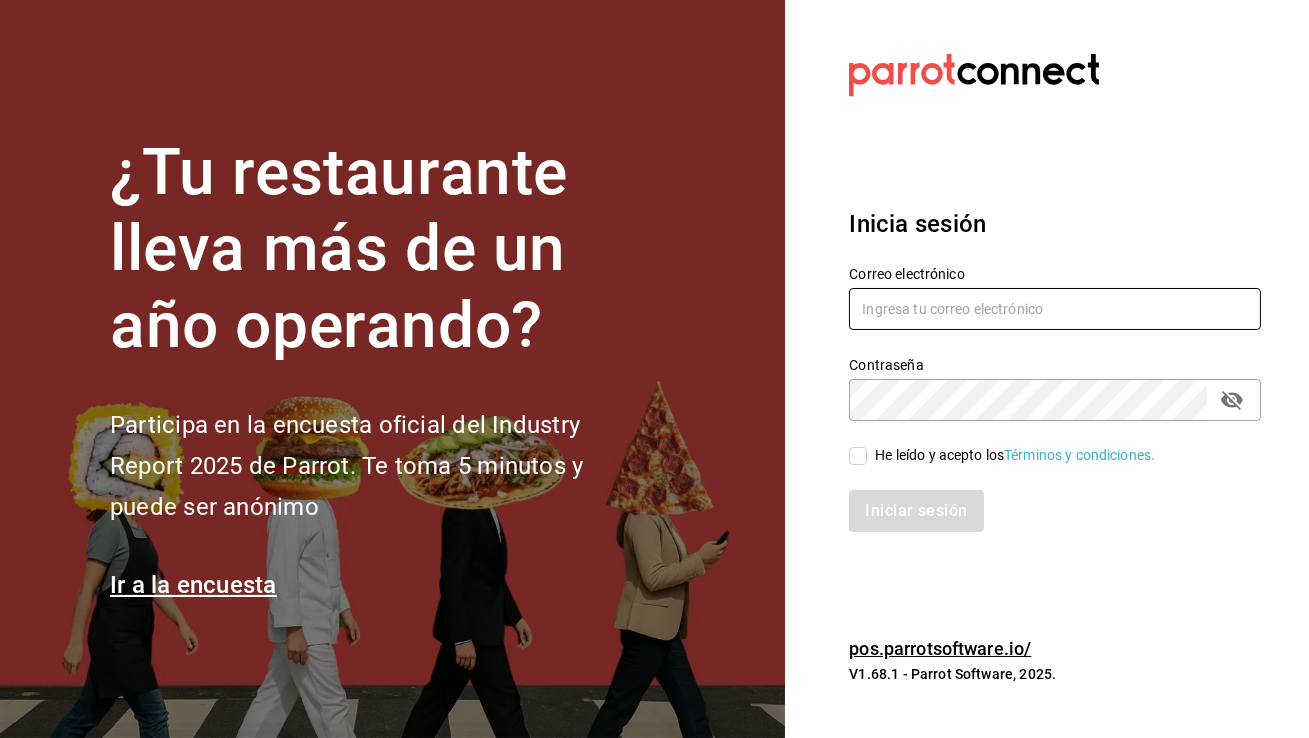 click at bounding box center [1055, 309] 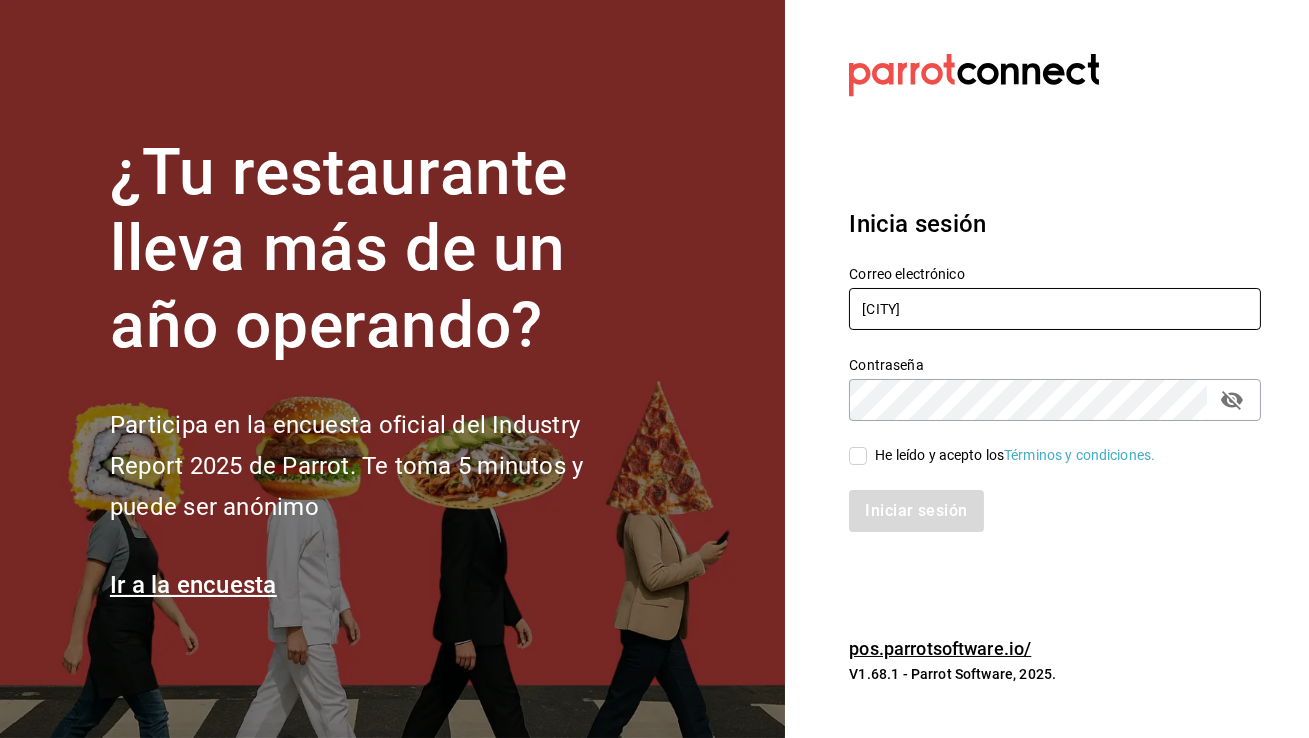 type on "[EMAIL]" 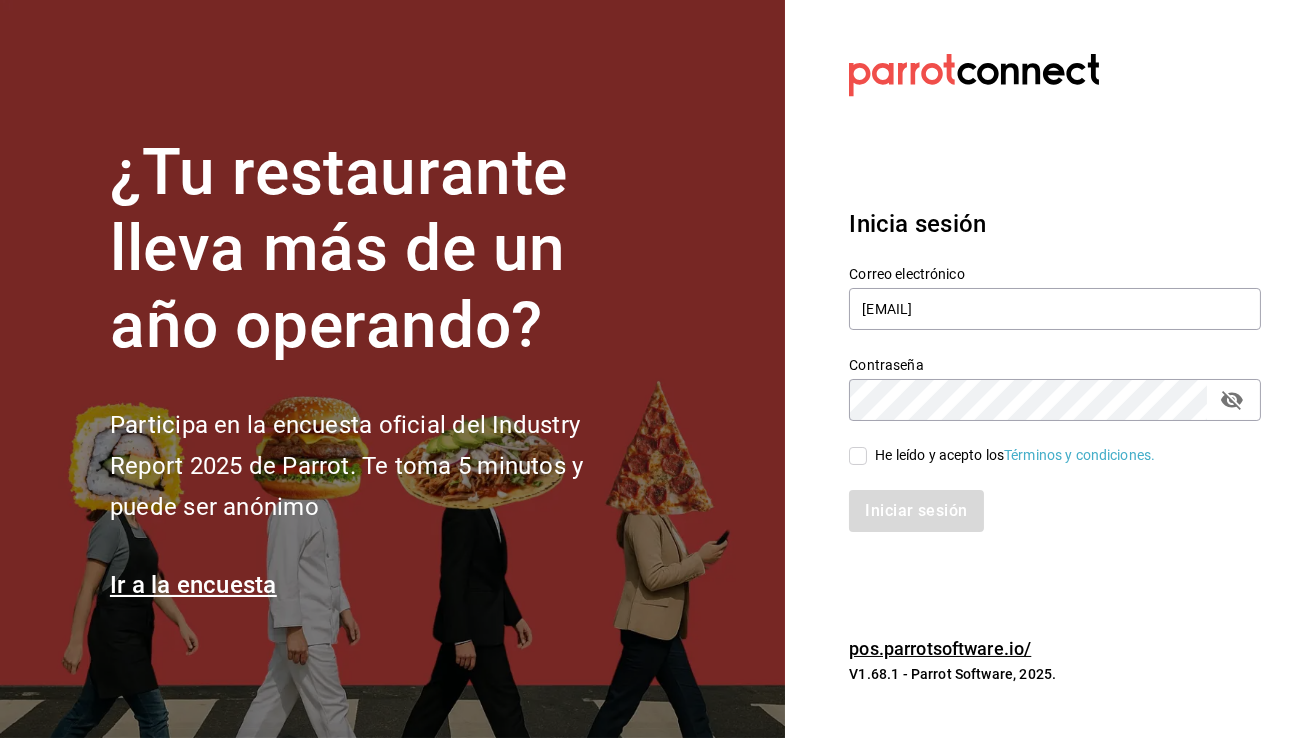 click on "He leído y acepto los  Términos y condiciones." at bounding box center [858, 456] 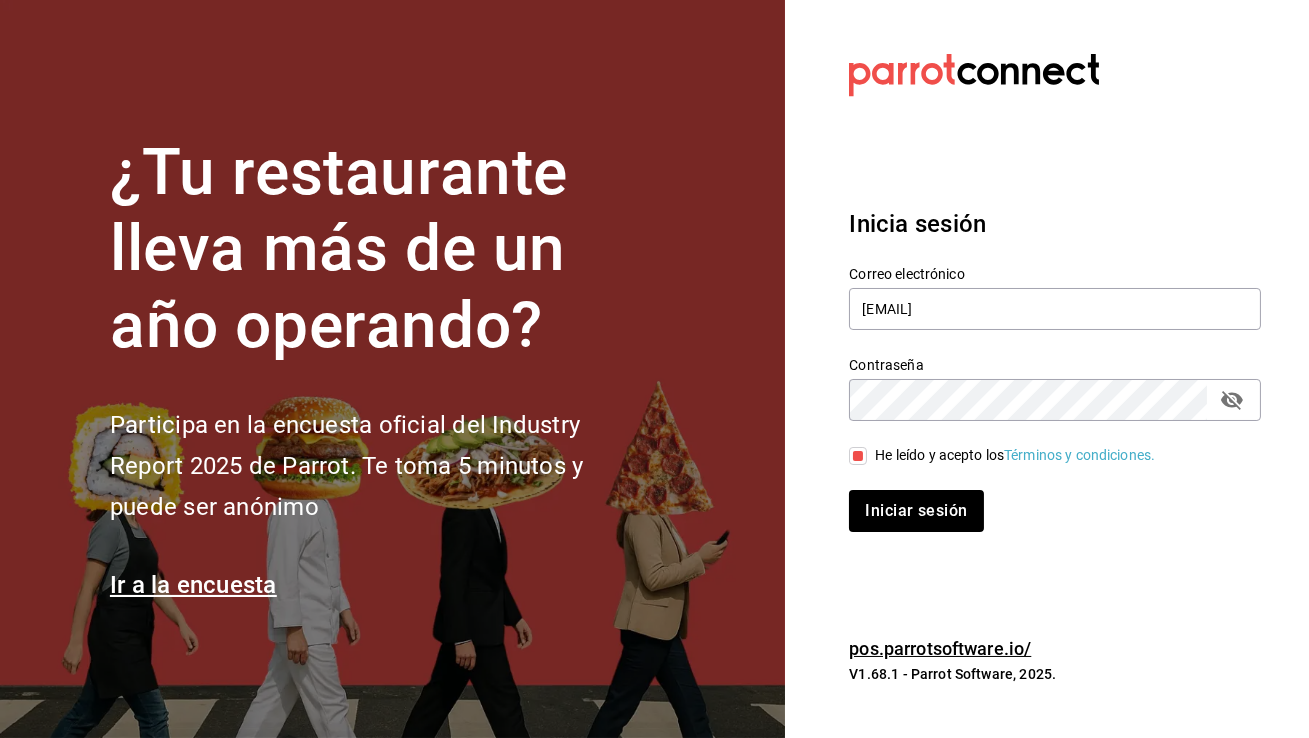click on "Iniciar sesión" at bounding box center (1043, 499) 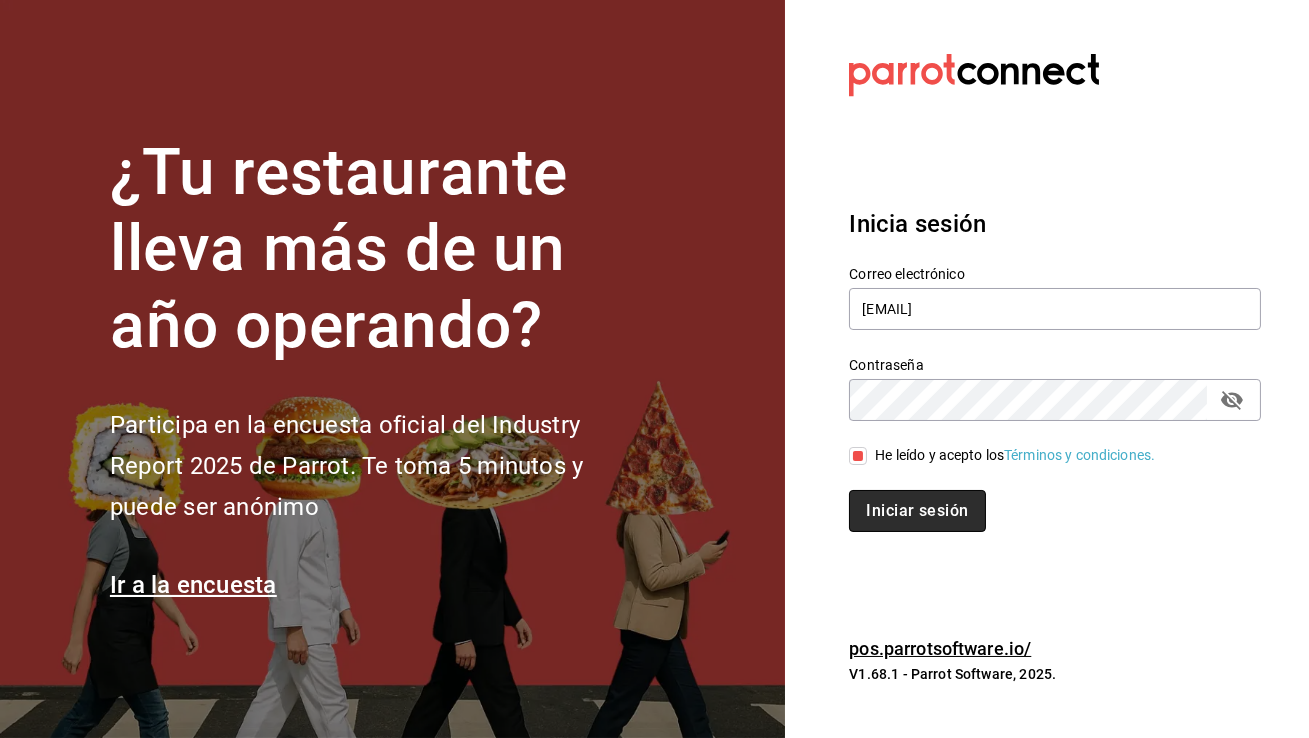 click on "Iniciar sesión" at bounding box center (917, 511) 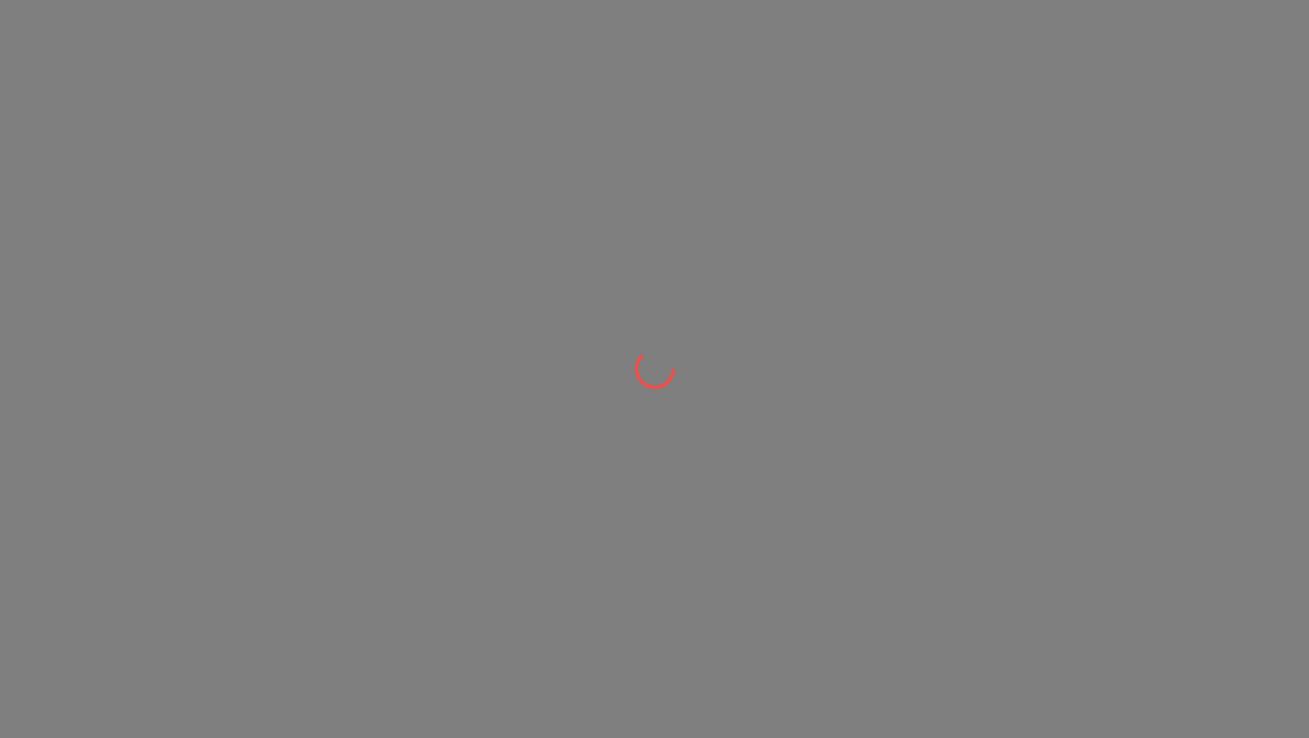 scroll, scrollTop: 0, scrollLeft: 0, axis: both 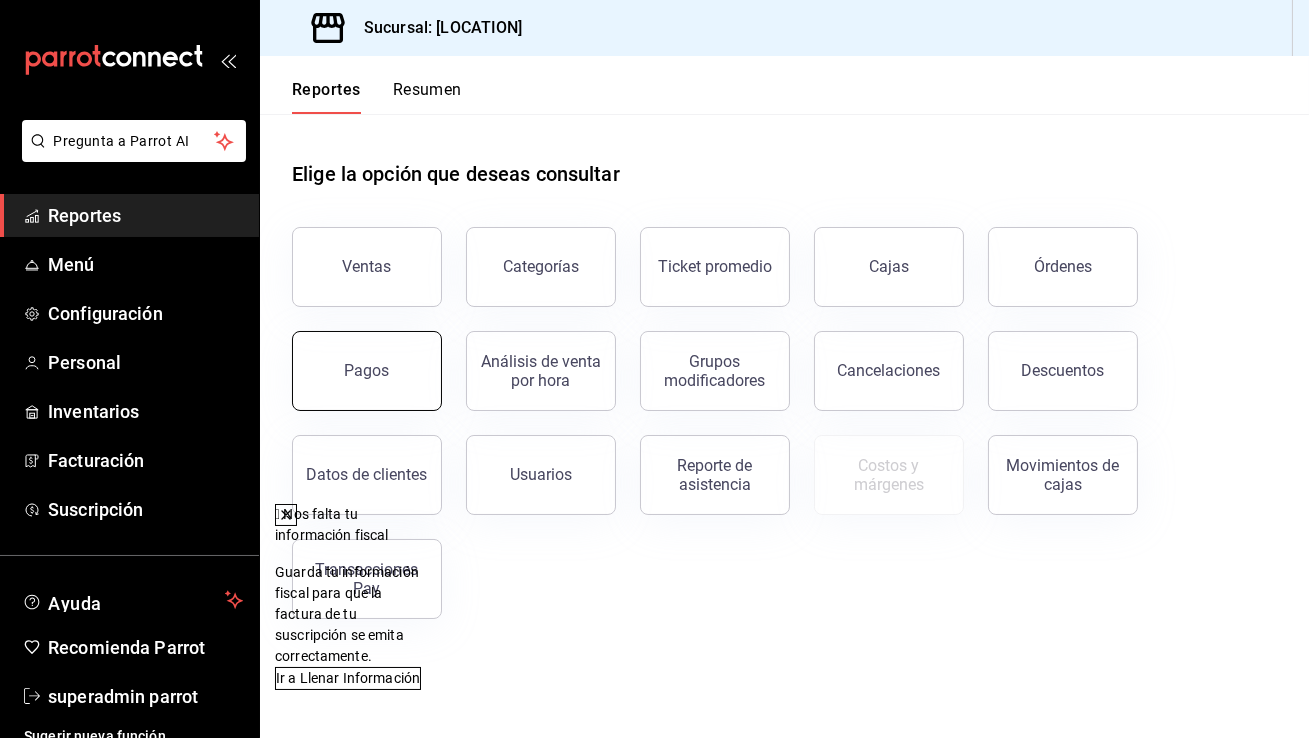 click on "Pagos" at bounding box center (367, 370) 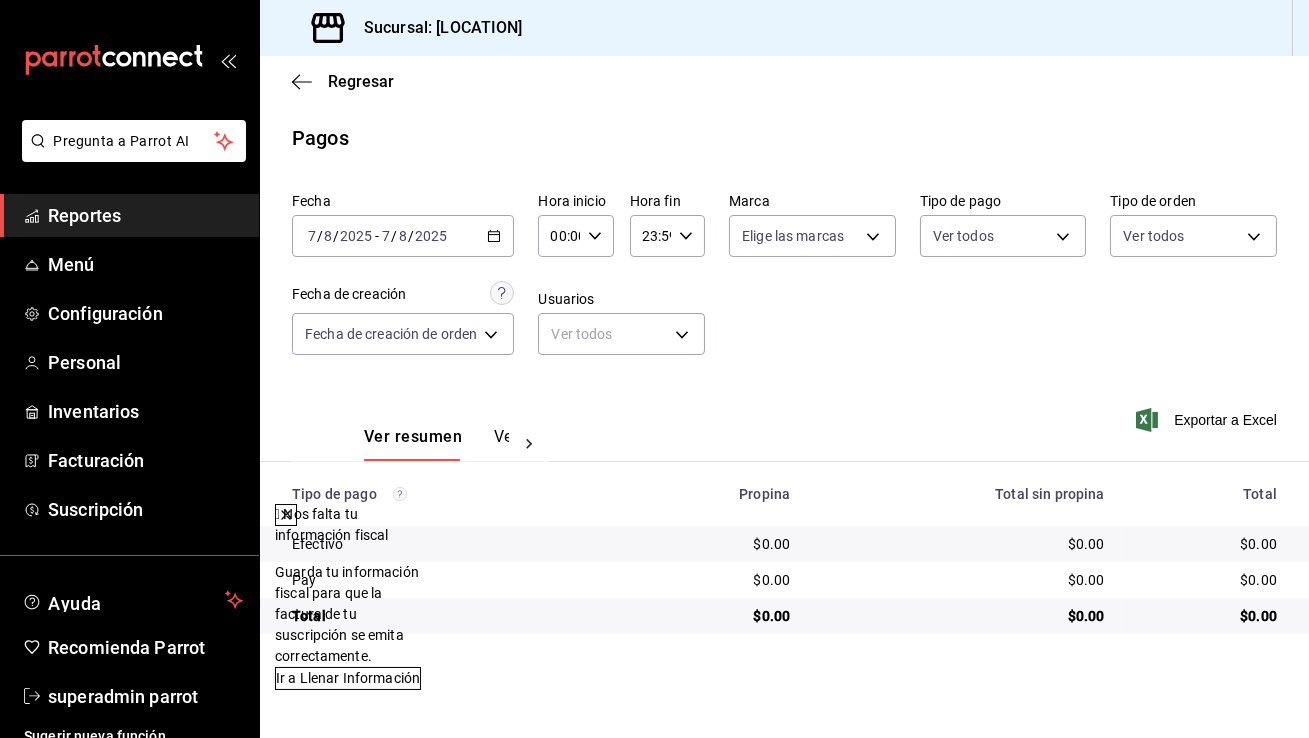 click 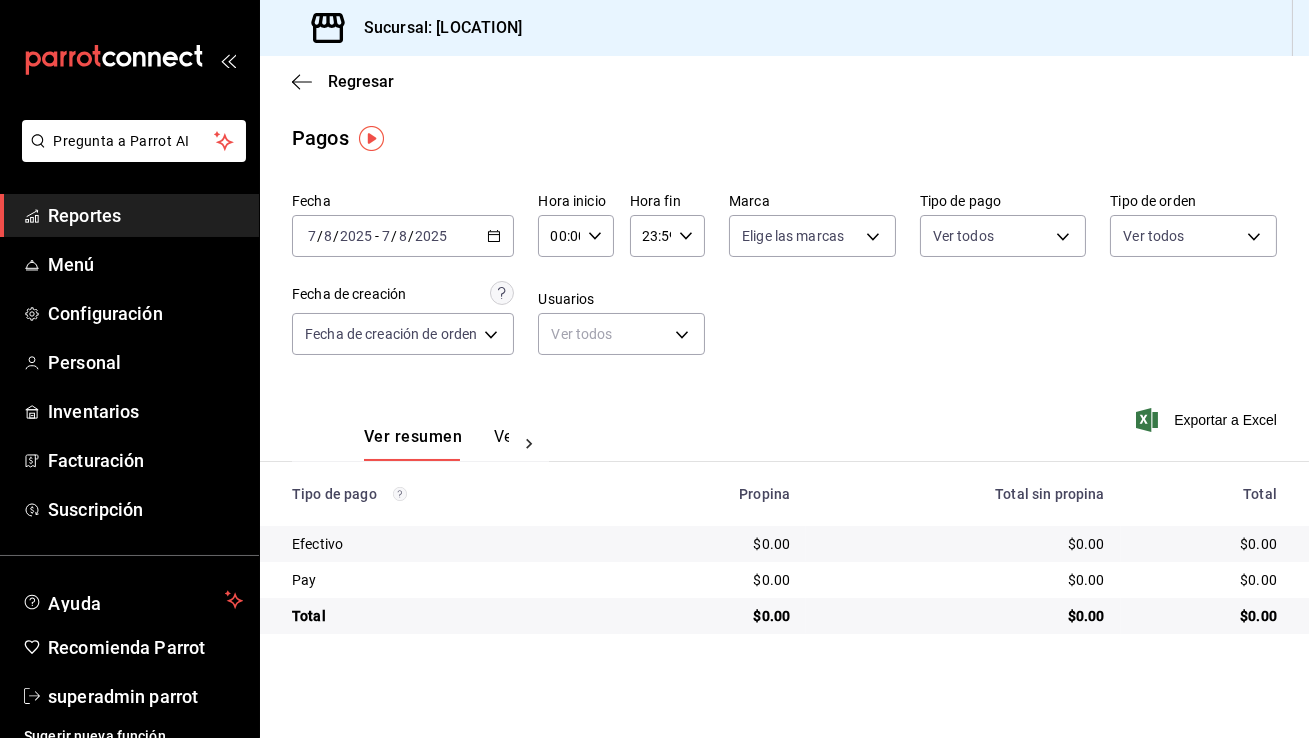 click on "2025-08-07 7 / 8 / 2025 - 2025-08-07 7 / 8 / 2025" at bounding box center (403, 236) 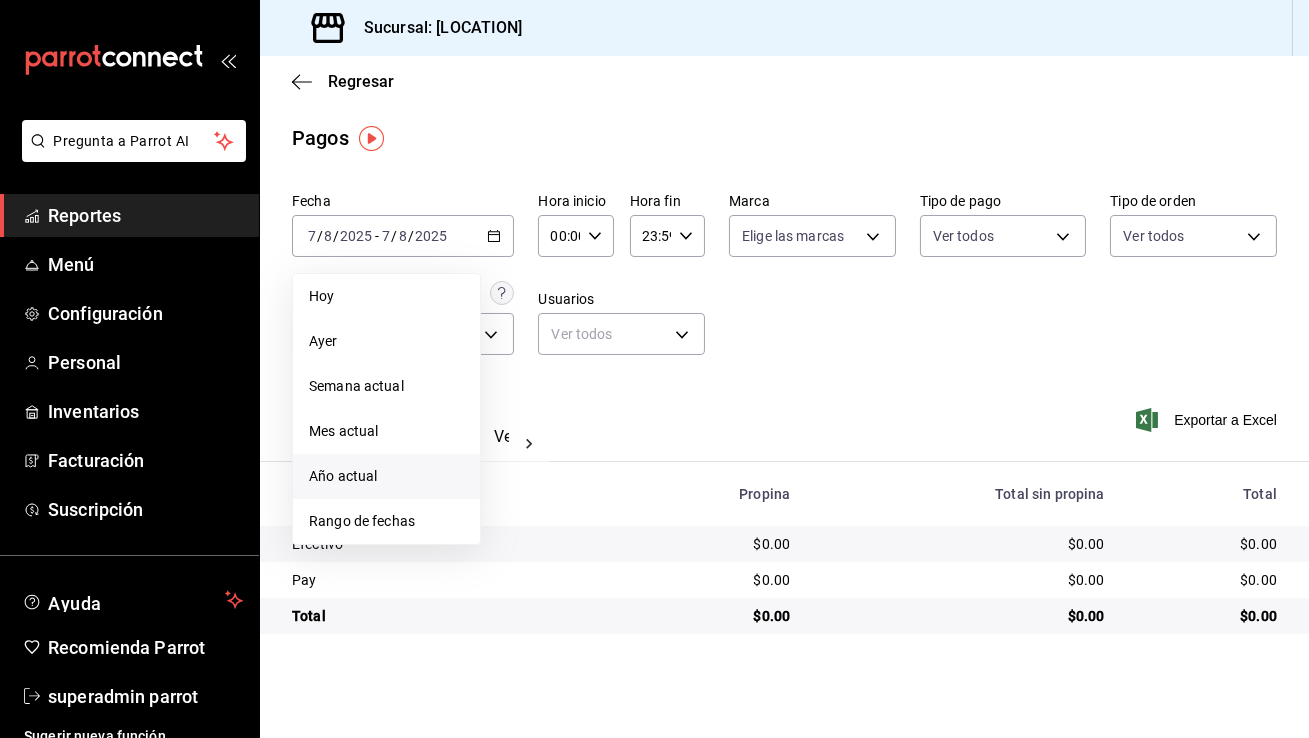 click on "Año actual" at bounding box center (386, 476) 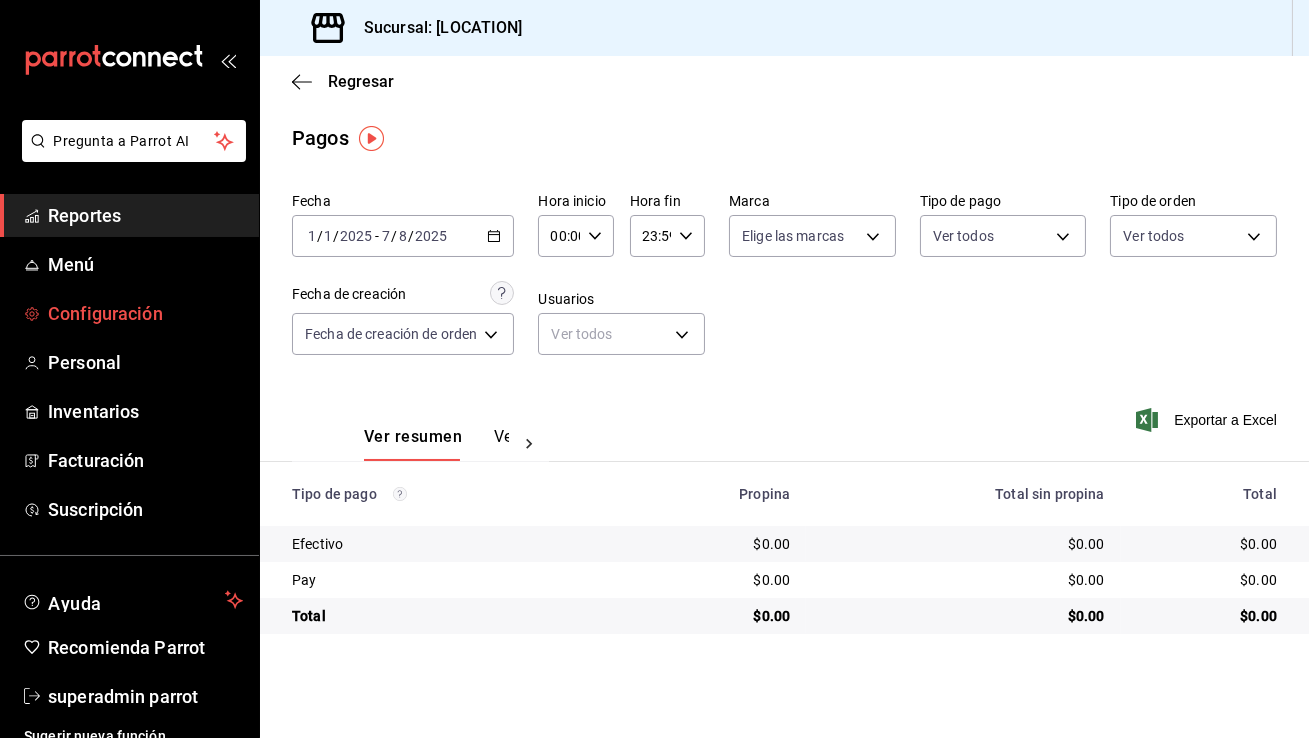 click on "Configuración" at bounding box center (145, 313) 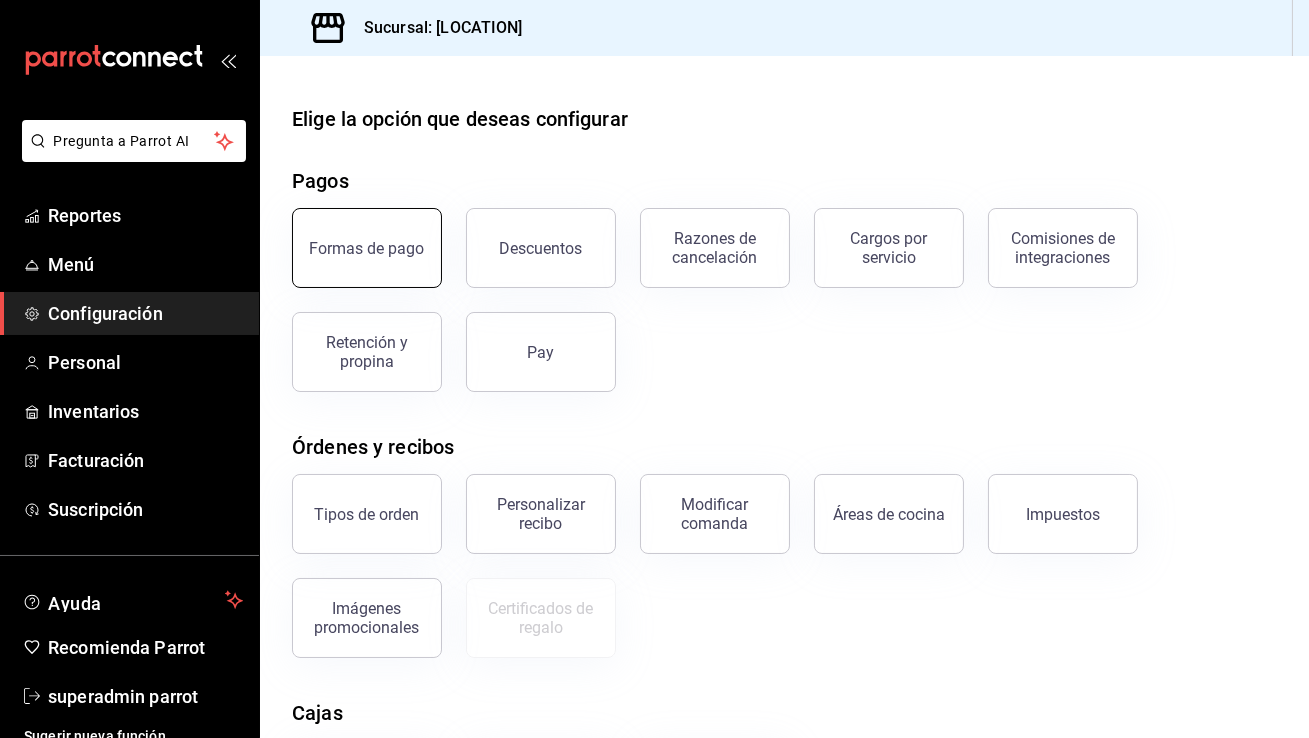 click on "Formas de pago" at bounding box center (367, 248) 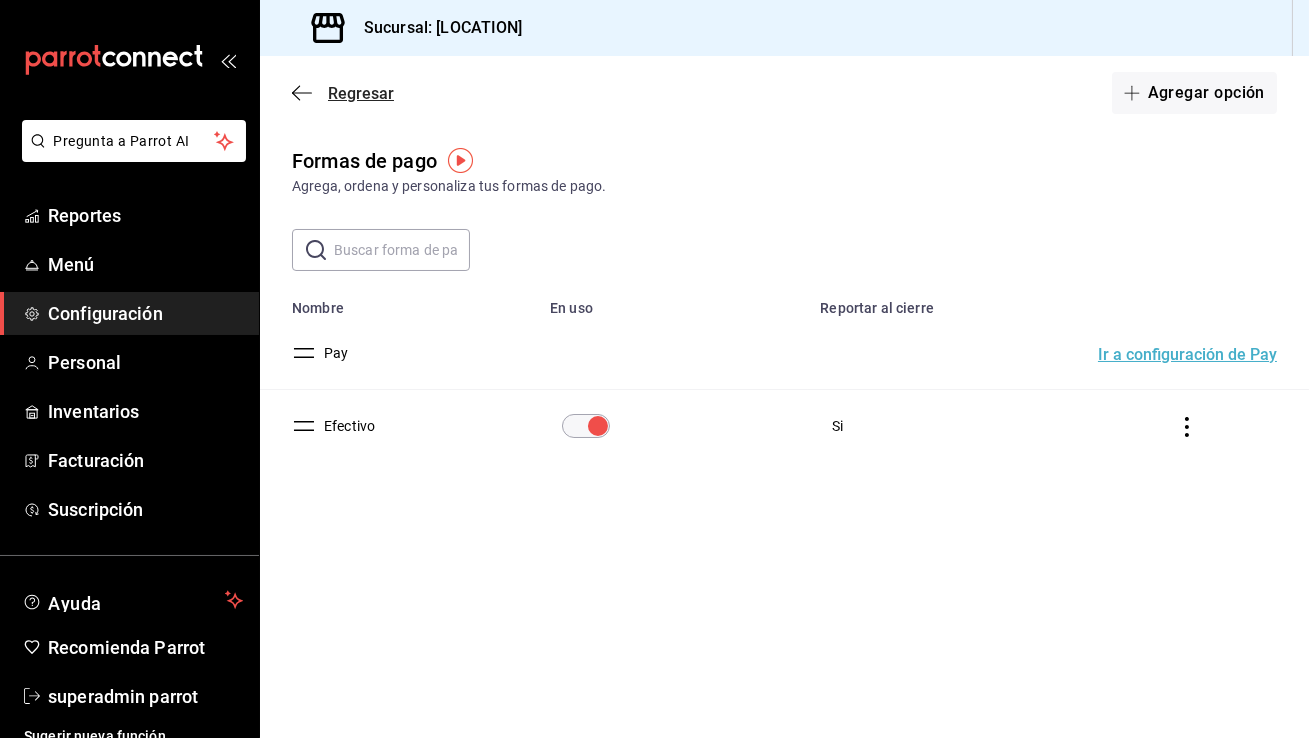 click 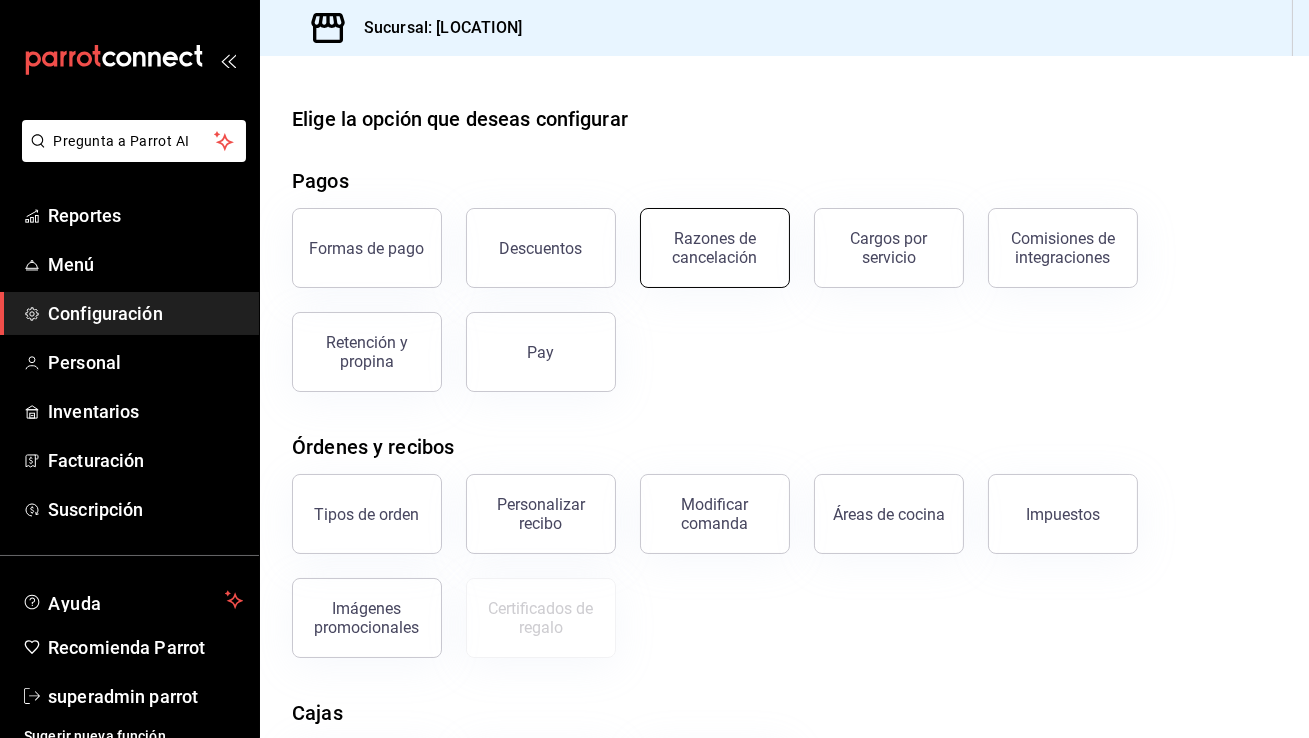 click on "Razones de cancelación" at bounding box center (715, 248) 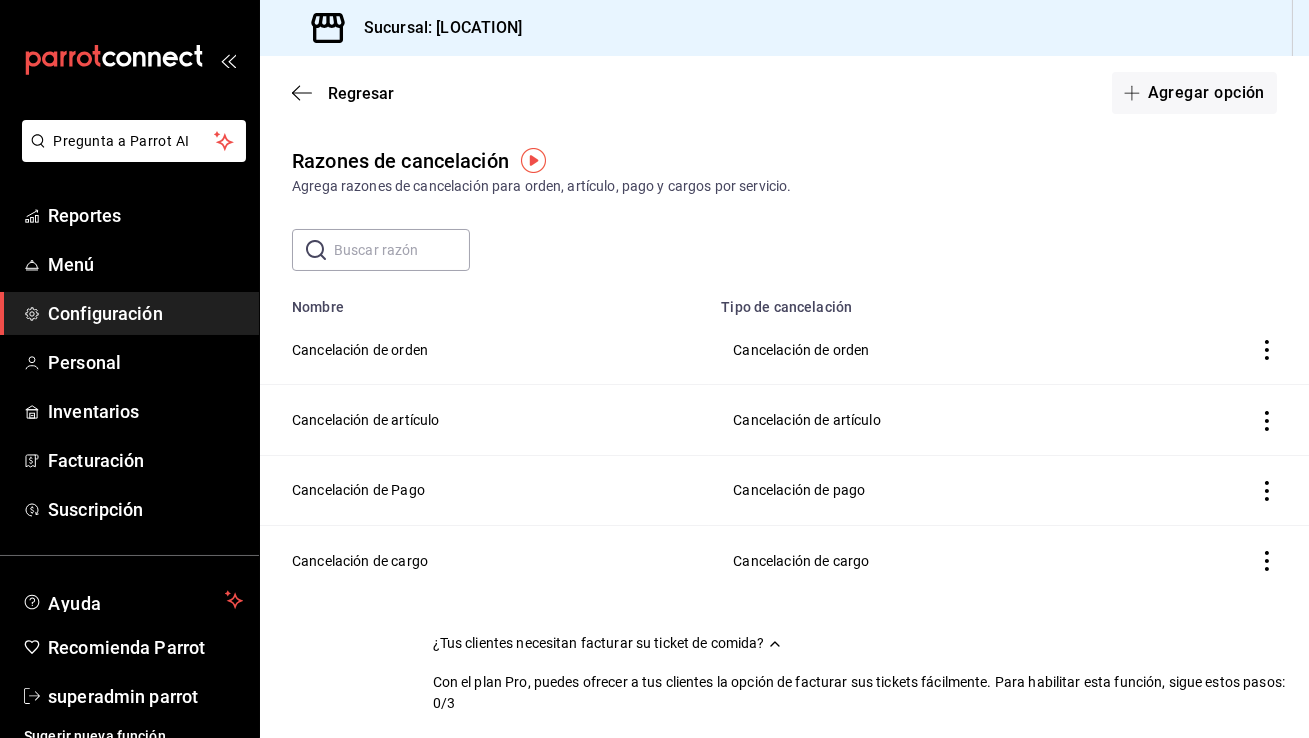 click on "Regresar Agregar opción" at bounding box center (784, 93) 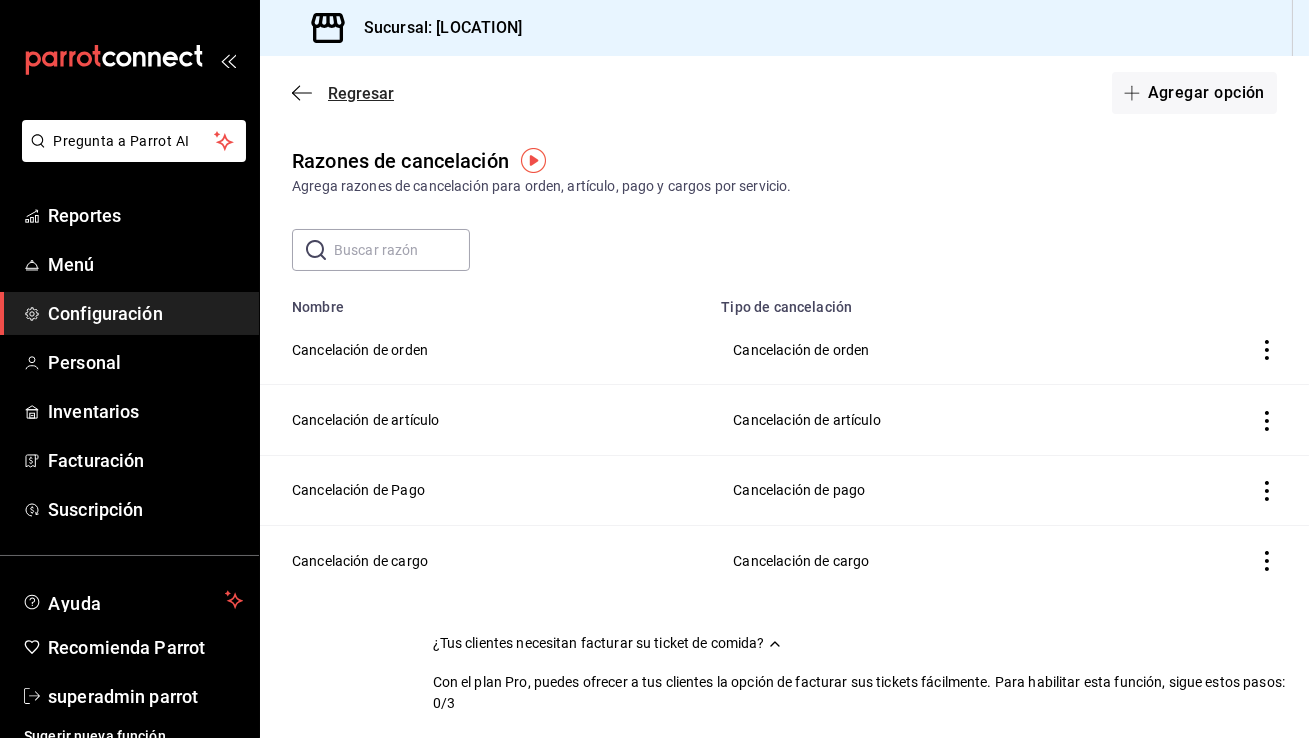 click 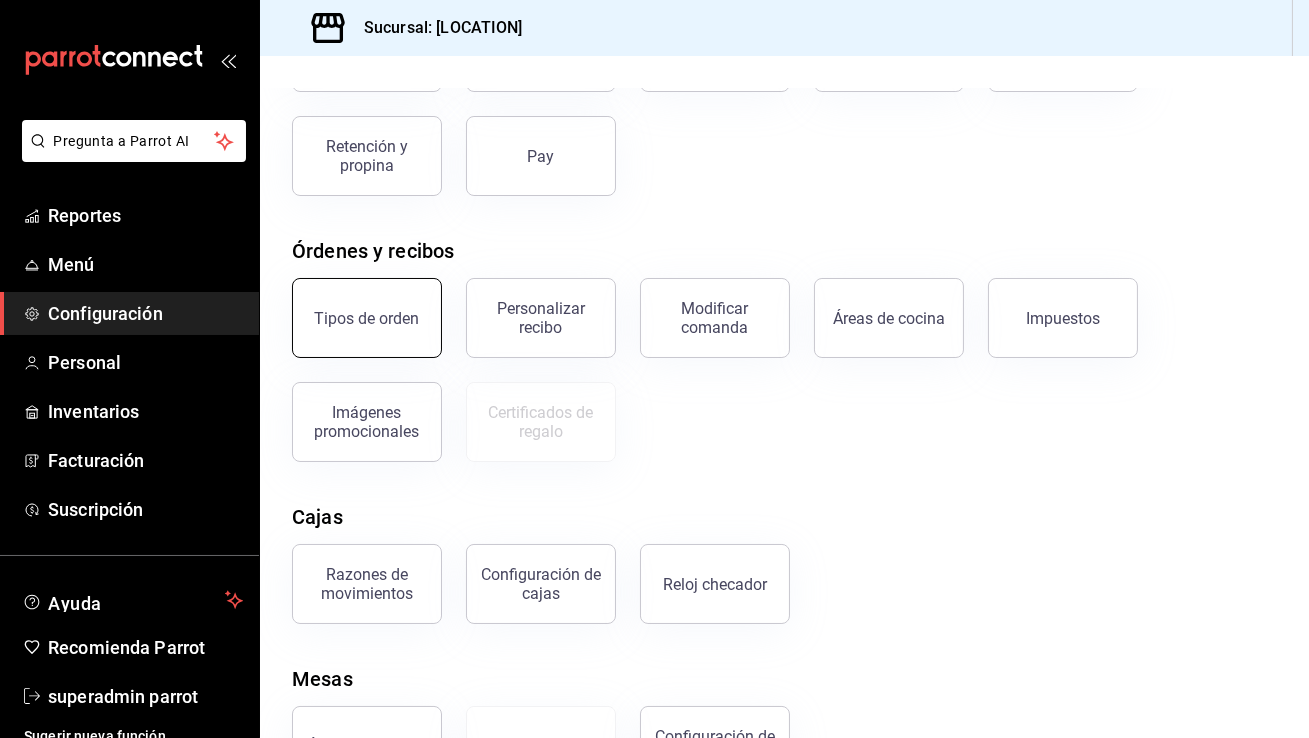 scroll, scrollTop: 275, scrollLeft: 0, axis: vertical 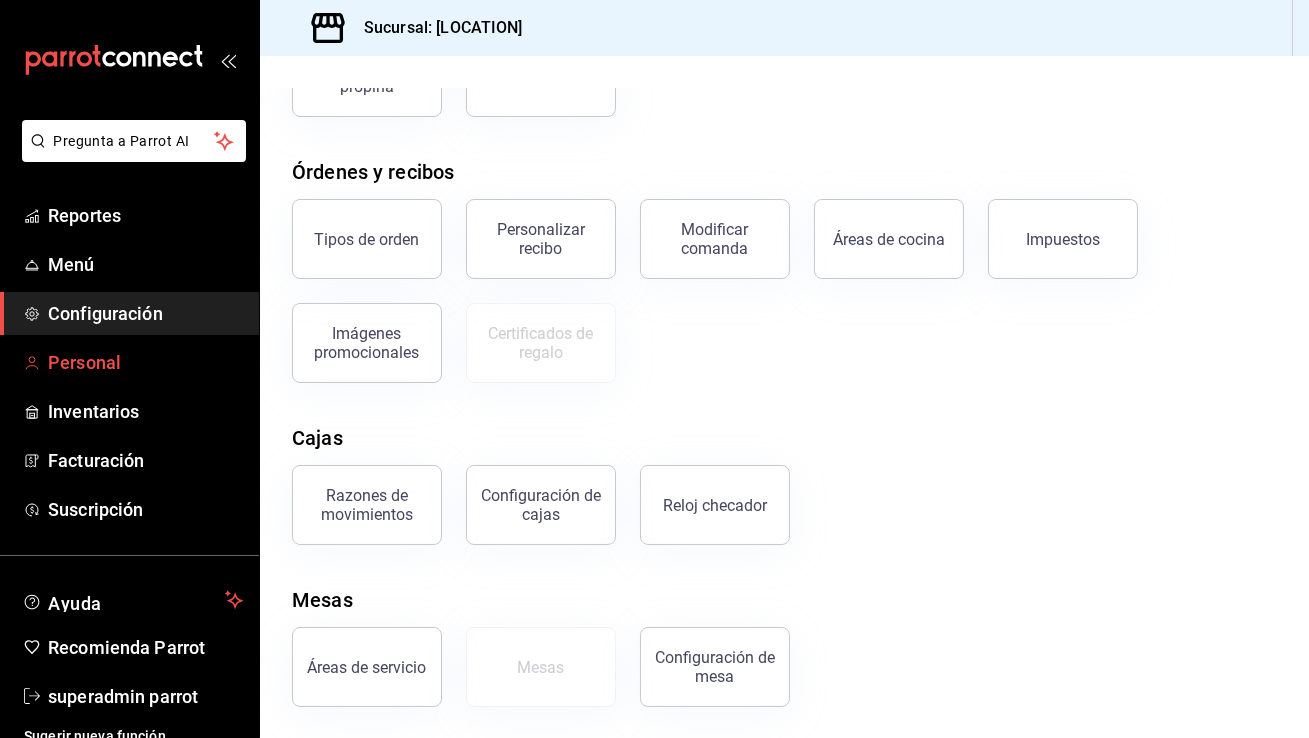 click on "Personal" at bounding box center [145, 362] 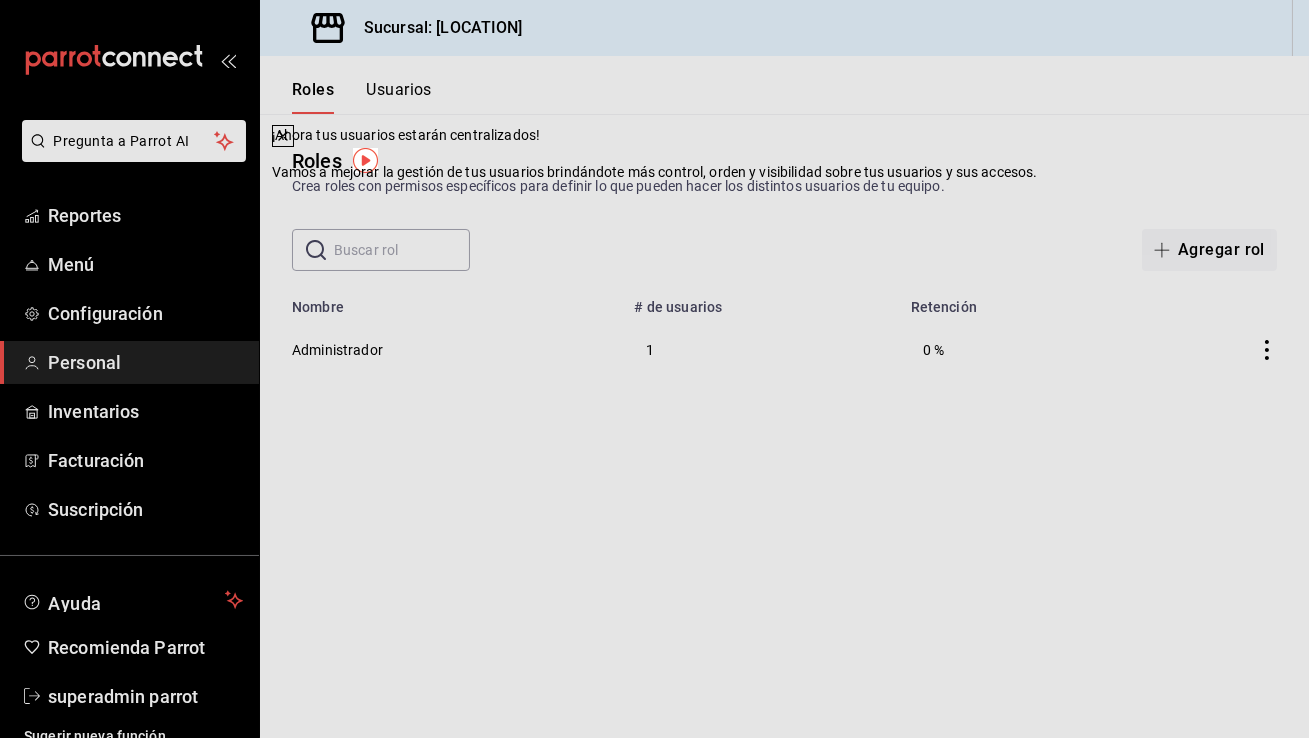 click 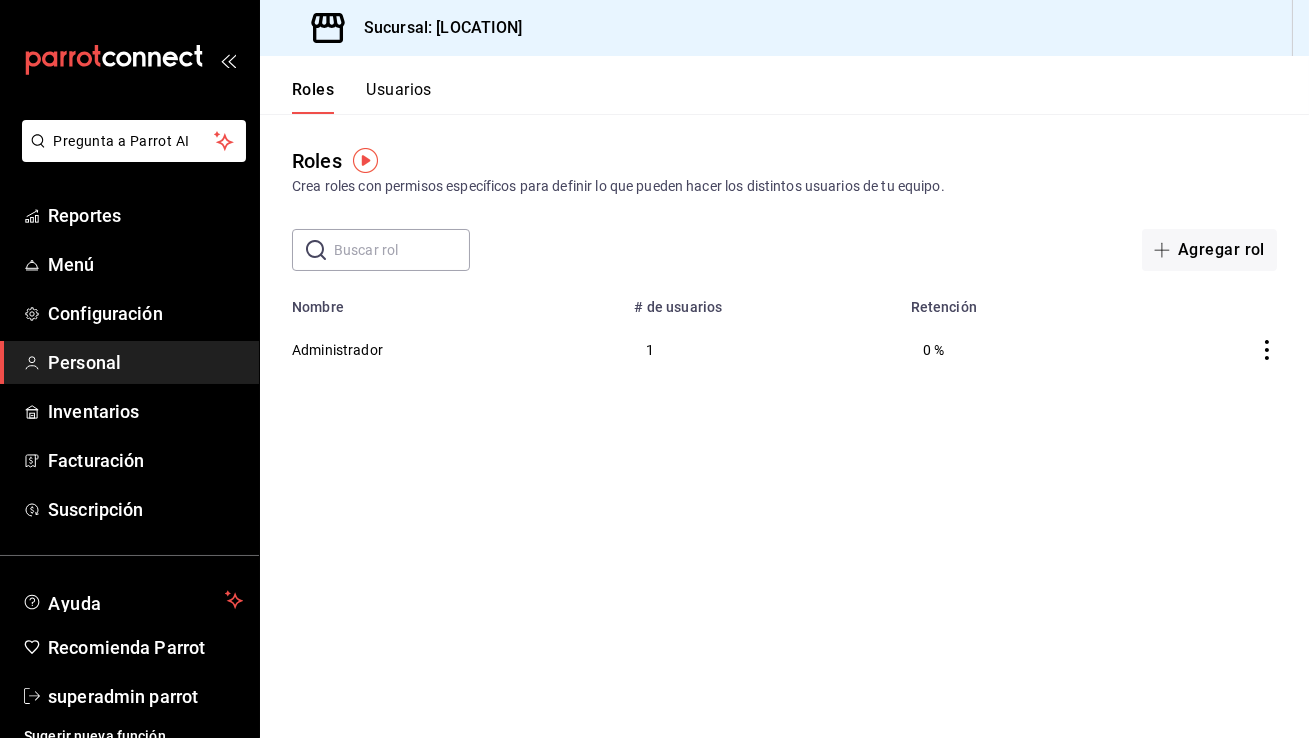 click on "Usuarios" at bounding box center [399, 97] 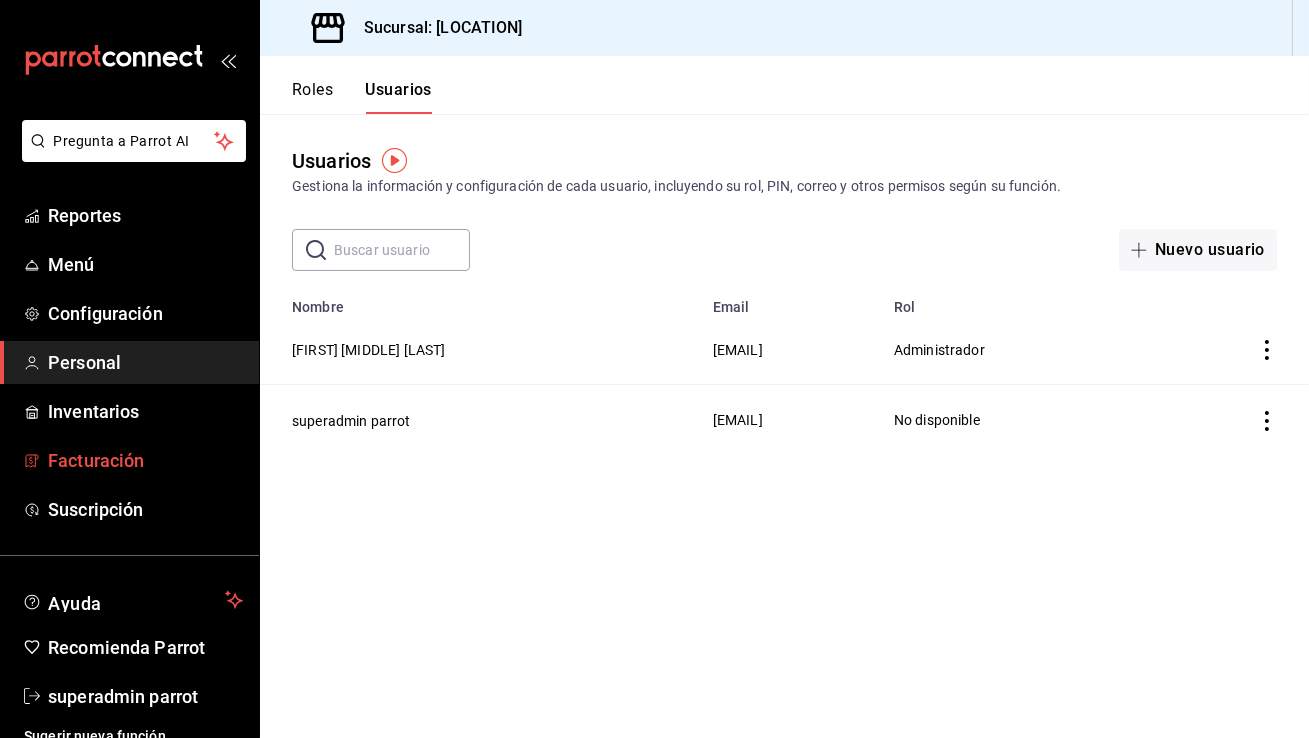 click on "Facturación" at bounding box center (145, 460) 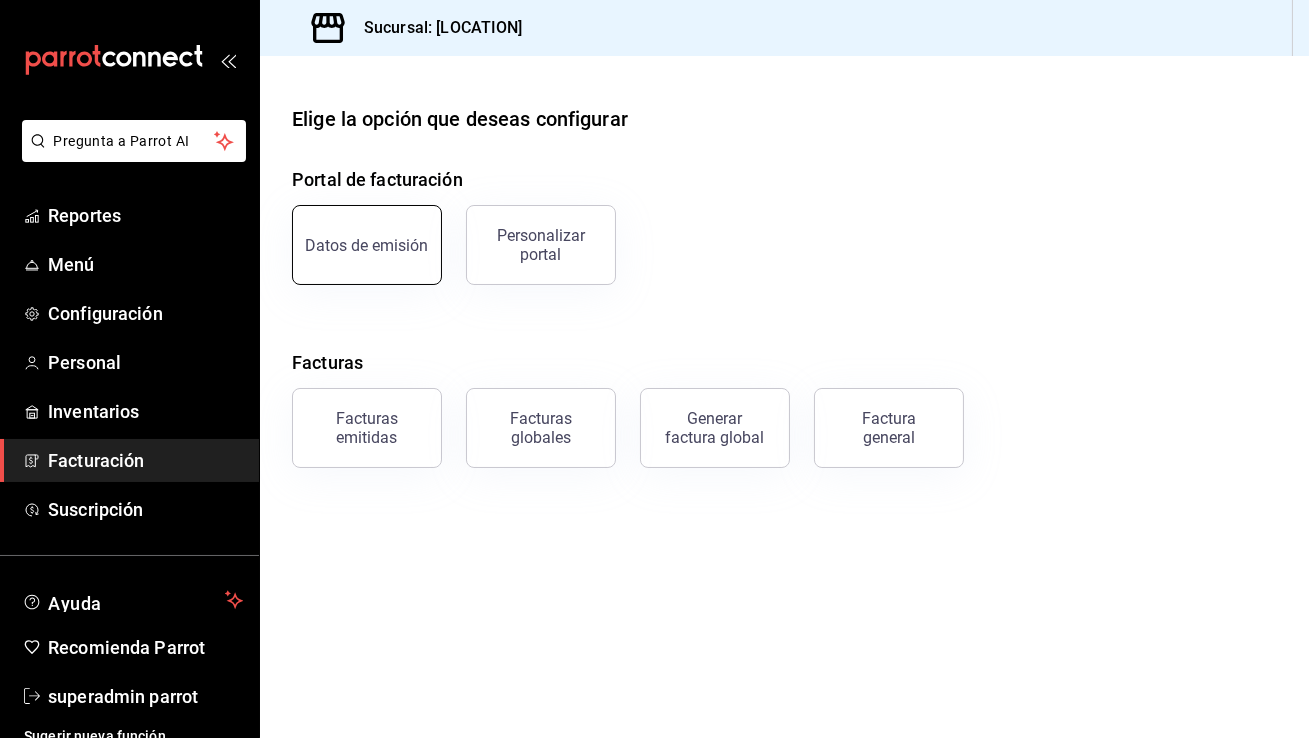 click on "Datos de emisión" at bounding box center (367, 245) 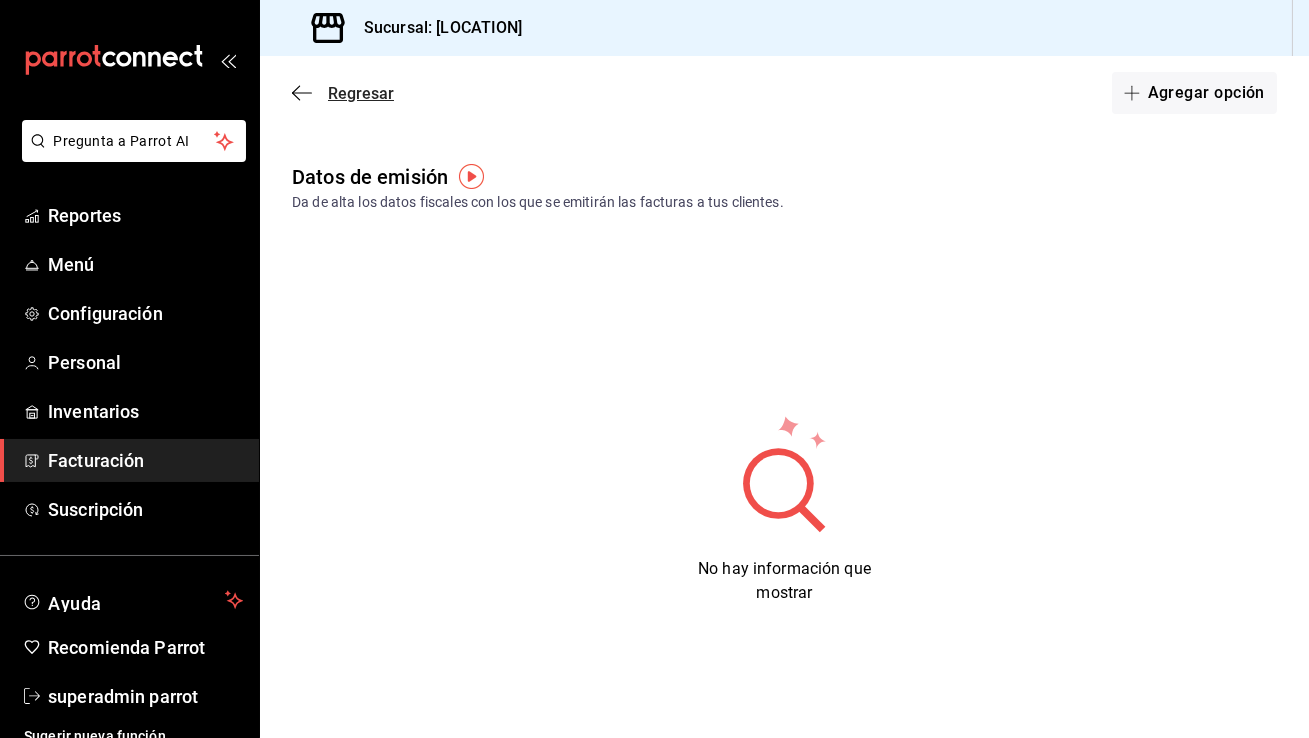 click on "Regresar" at bounding box center [343, 93] 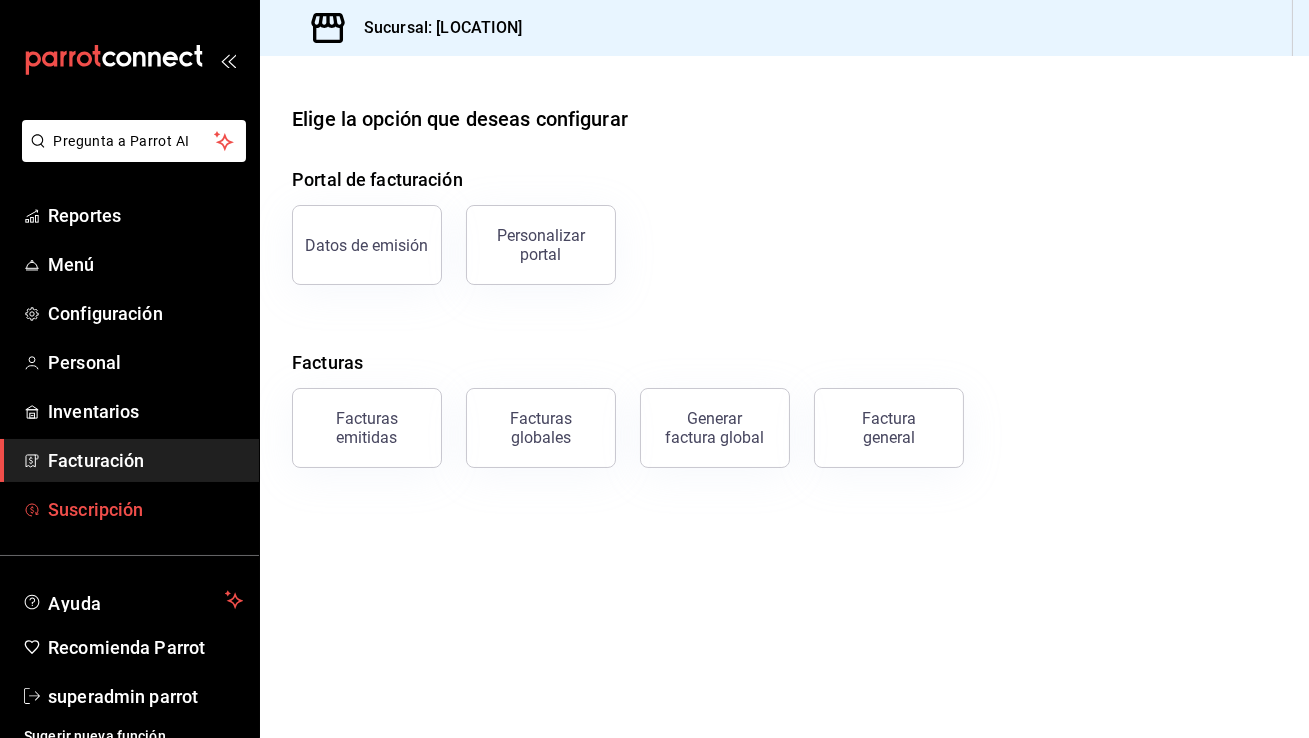 click on "Suscripción" at bounding box center [145, 509] 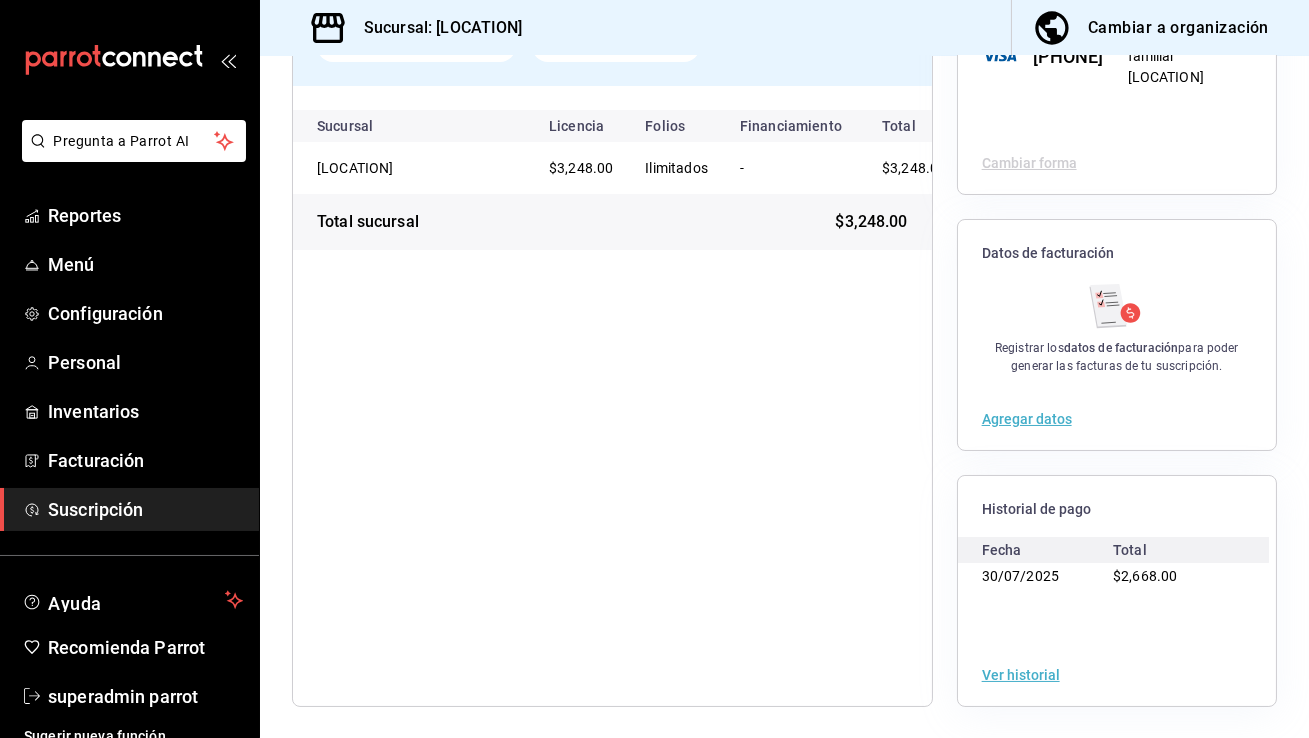 scroll, scrollTop: 0, scrollLeft: 0, axis: both 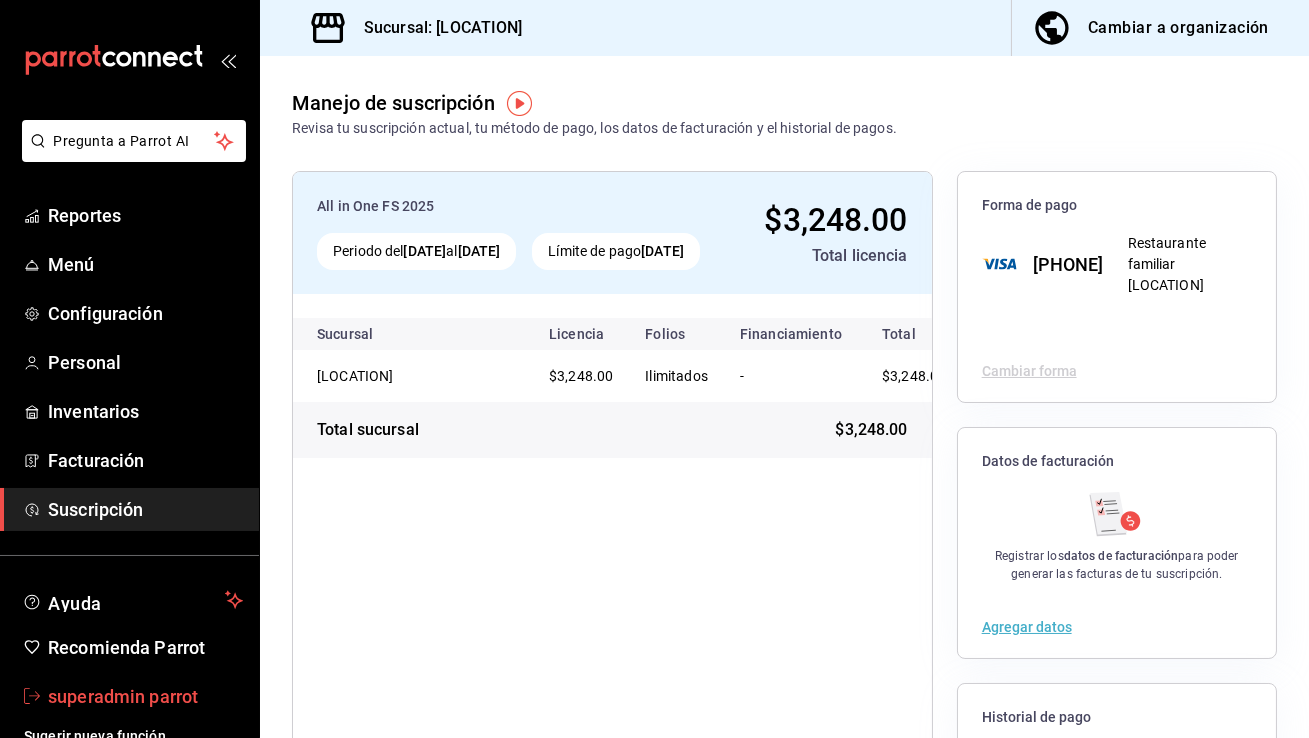 click on "superadmin parrot" at bounding box center [145, 696] 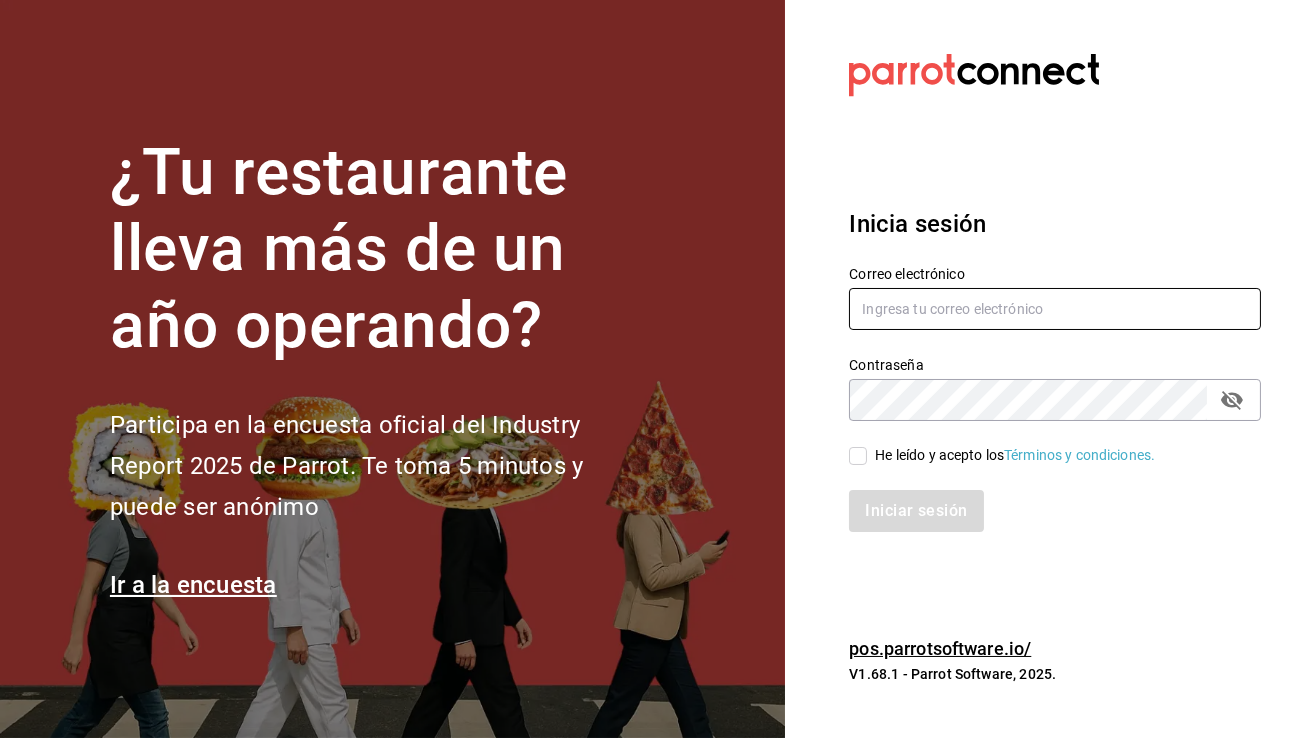 click at bounding box center [1055, 309] 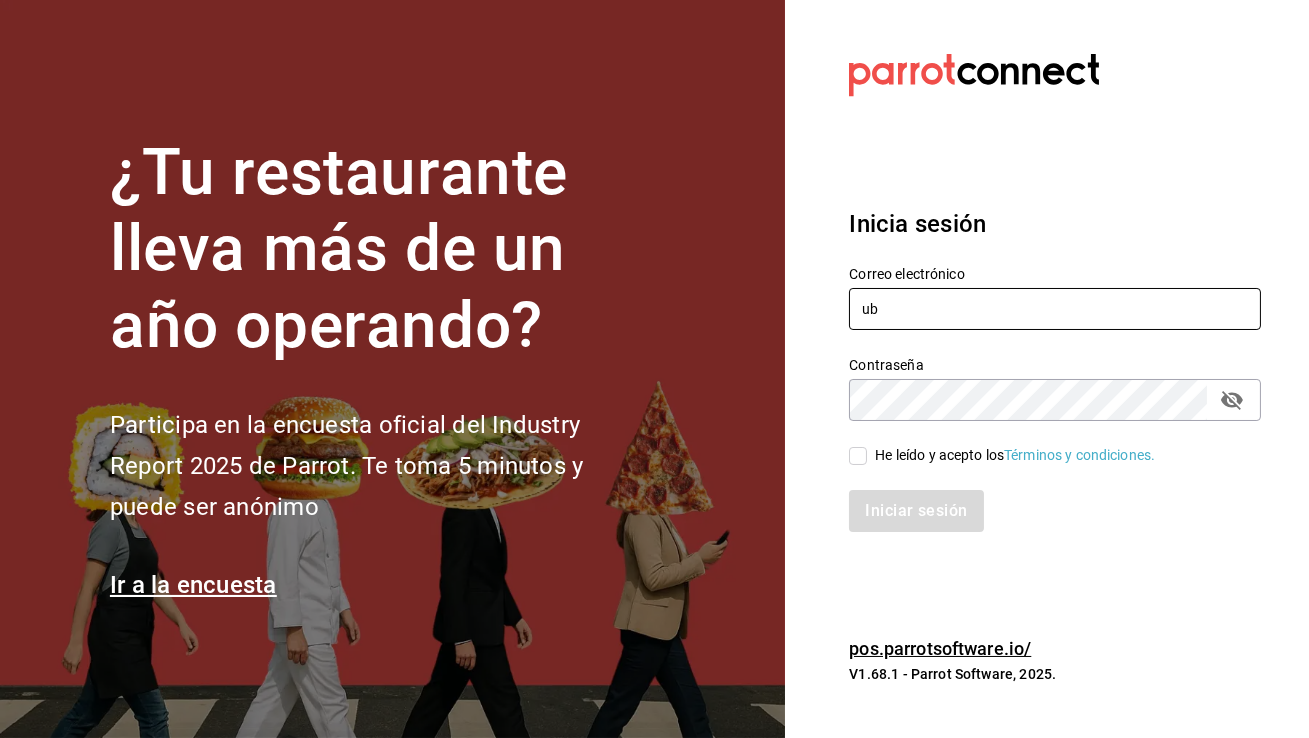 type on "u" 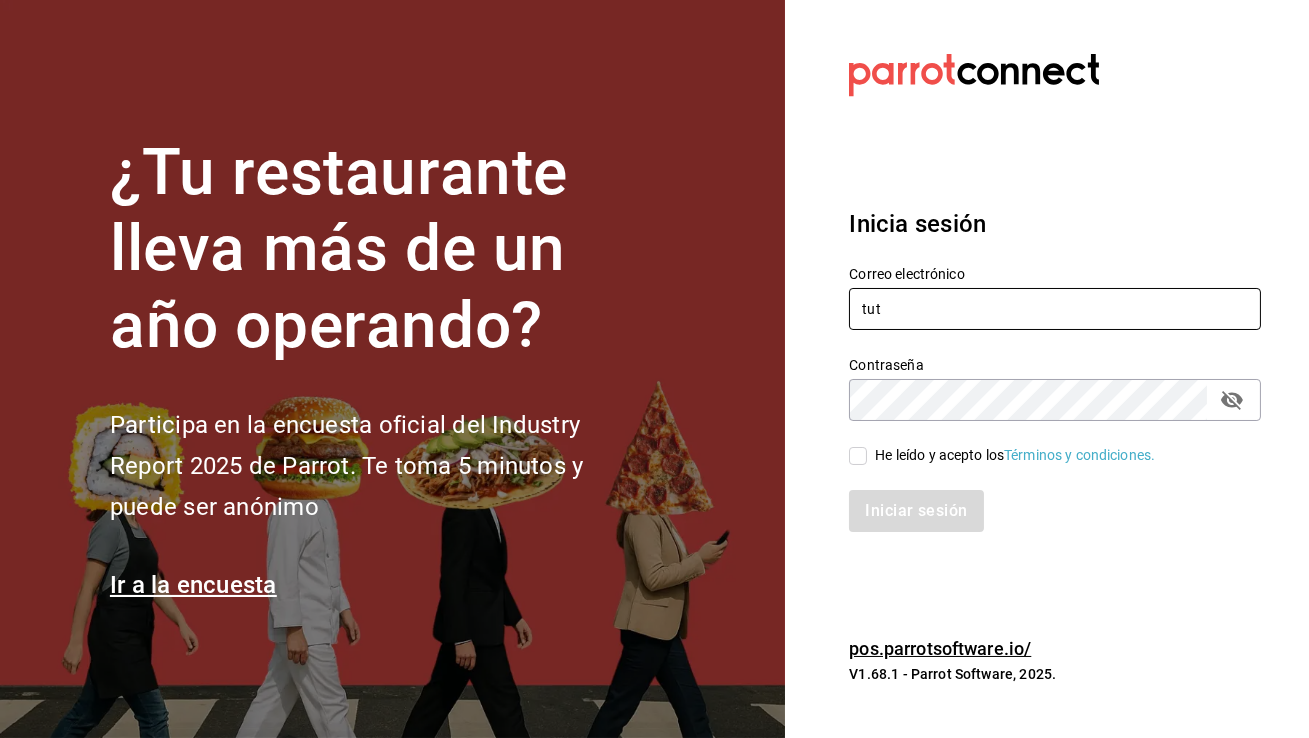 type on "[EMAIL]" 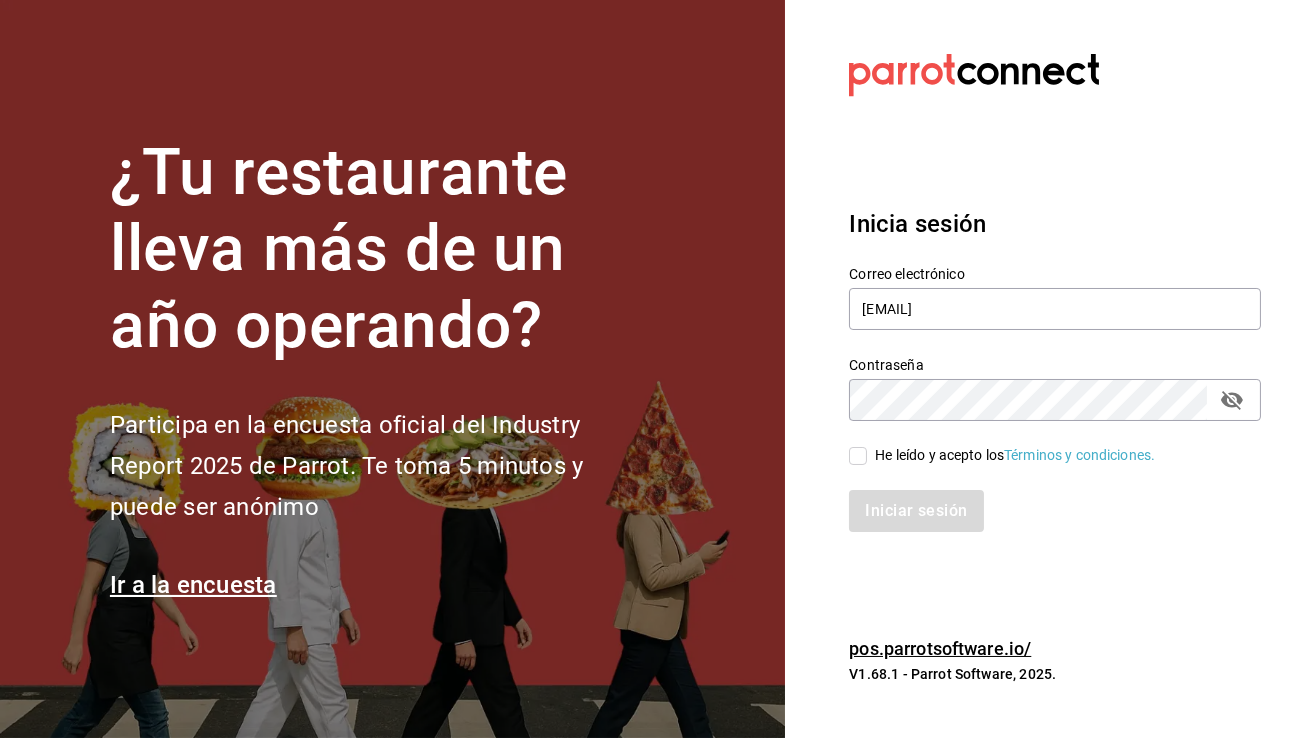 click on "He leído y acepto los  Términos y condiciones." at bounding box center (858, 456) 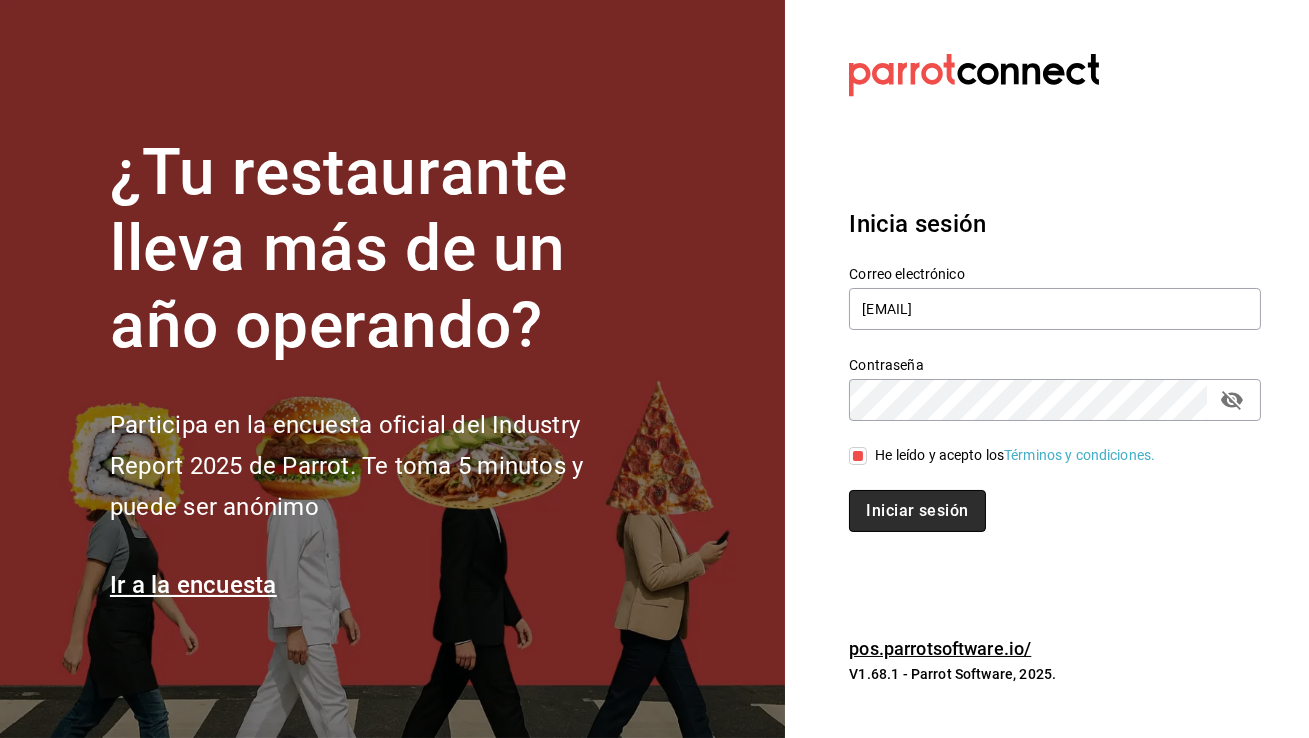 click on "Iniciar sesión" at bounding box center (917, 511) 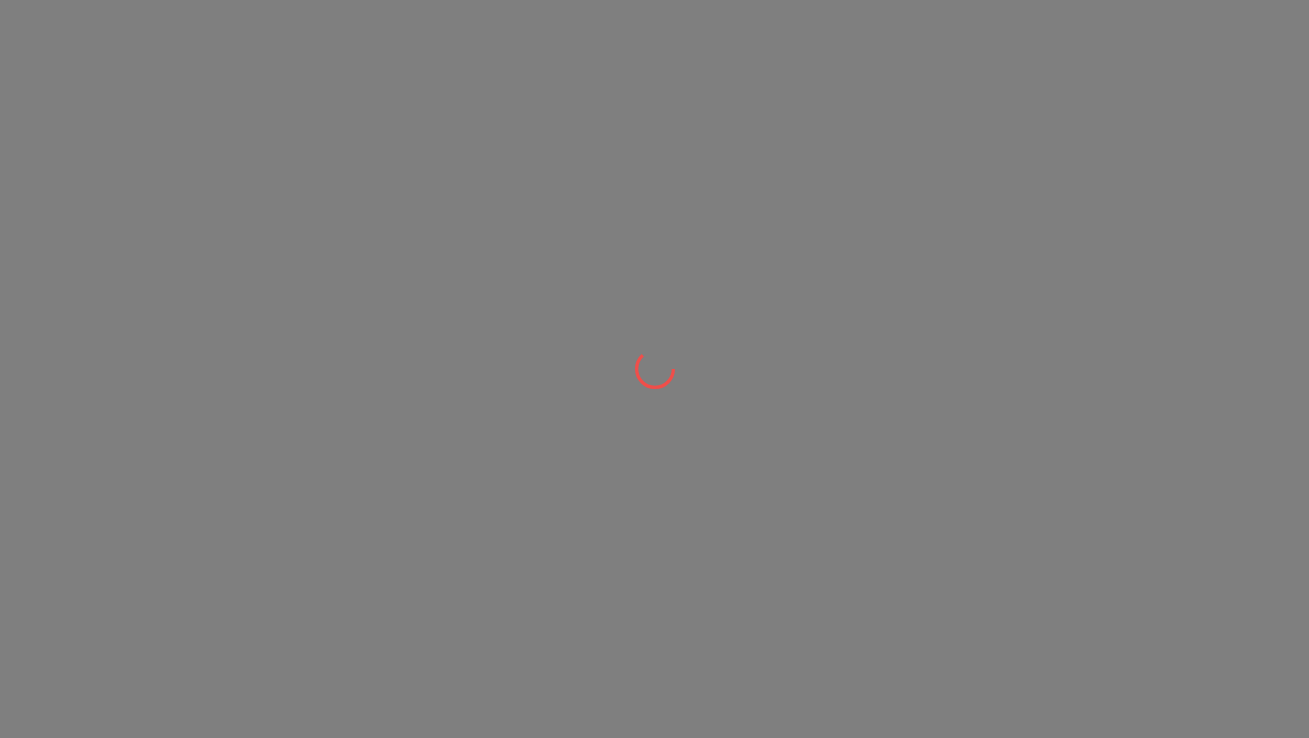 scroll, scrollTop: 0, scrollLeft: 0, axis: both 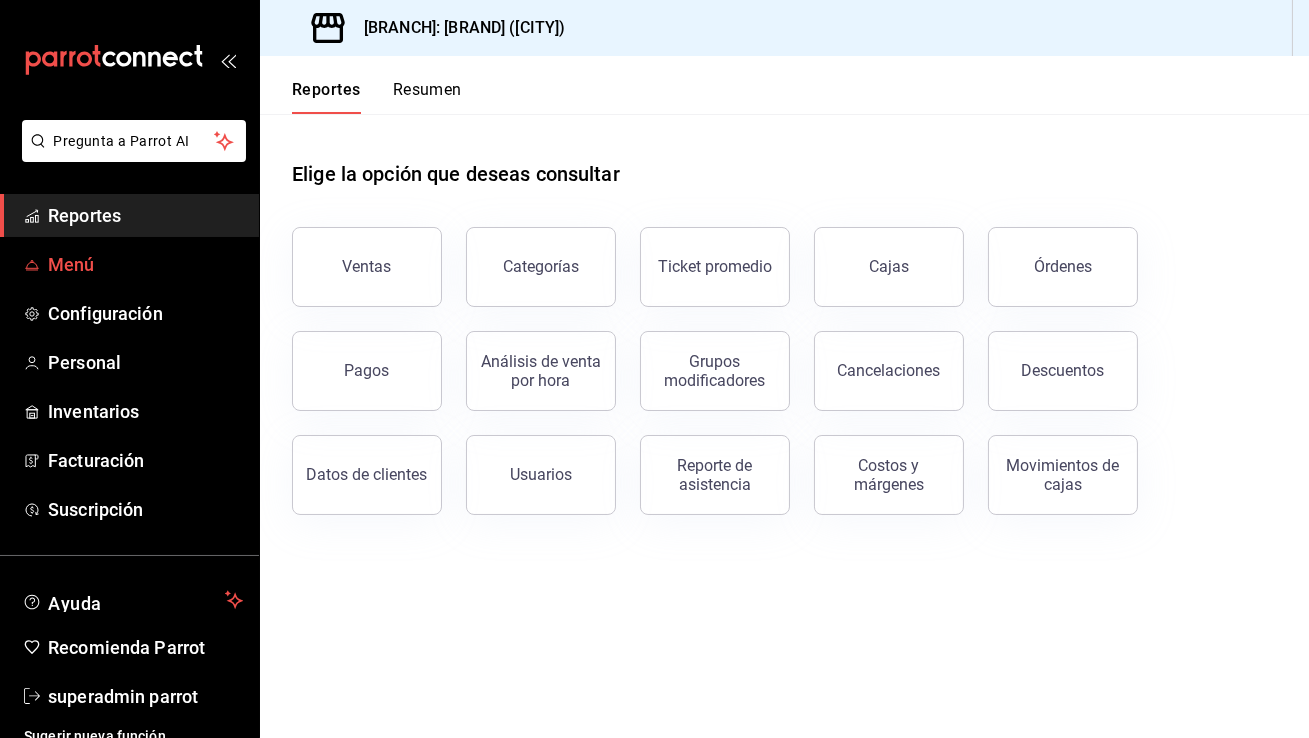 click on "Menú" at bounding box center [129, 264] 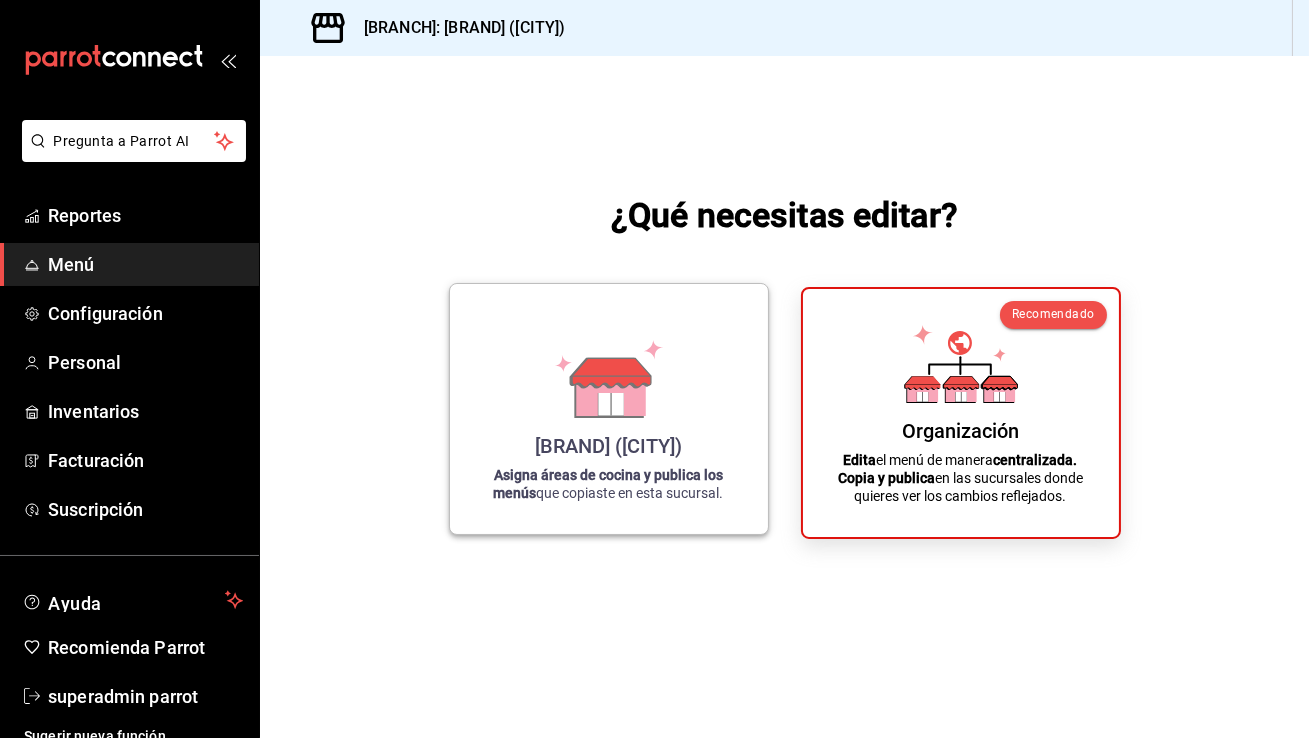 click on "Tüt Coffee (Roma) Asigna áreas de cocina y publica los menús  que copiaste en esta sucursal." at bounding box center [609, 409] 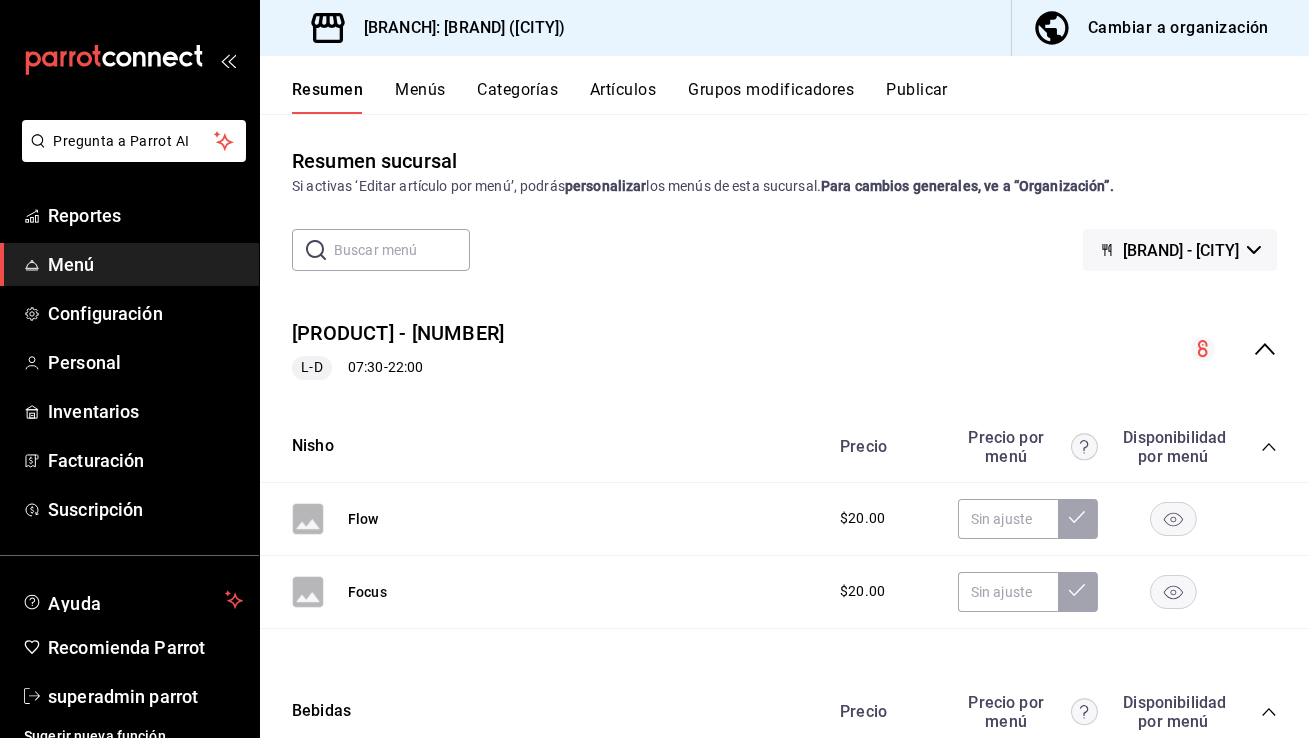 click on "Publicar" at bounding box center (917, 97) 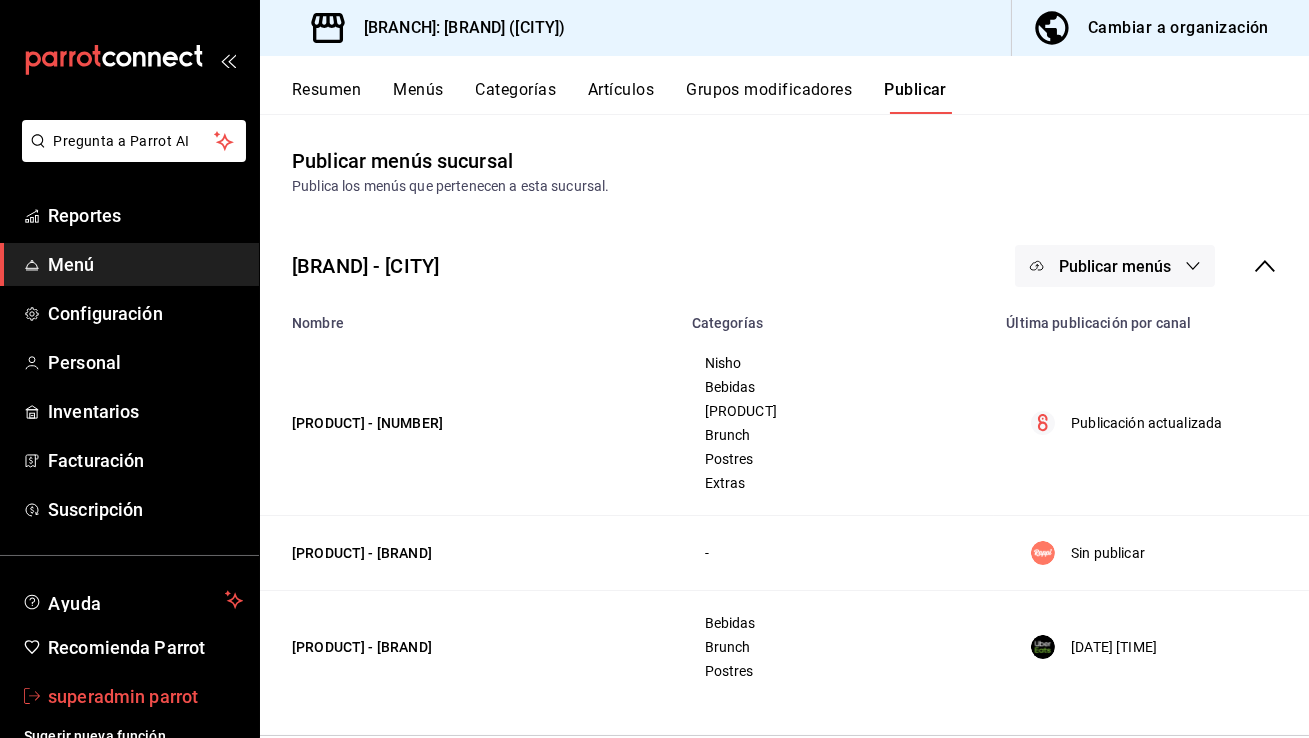 click on "superadmin parrot" at bounding box center [145, 696] 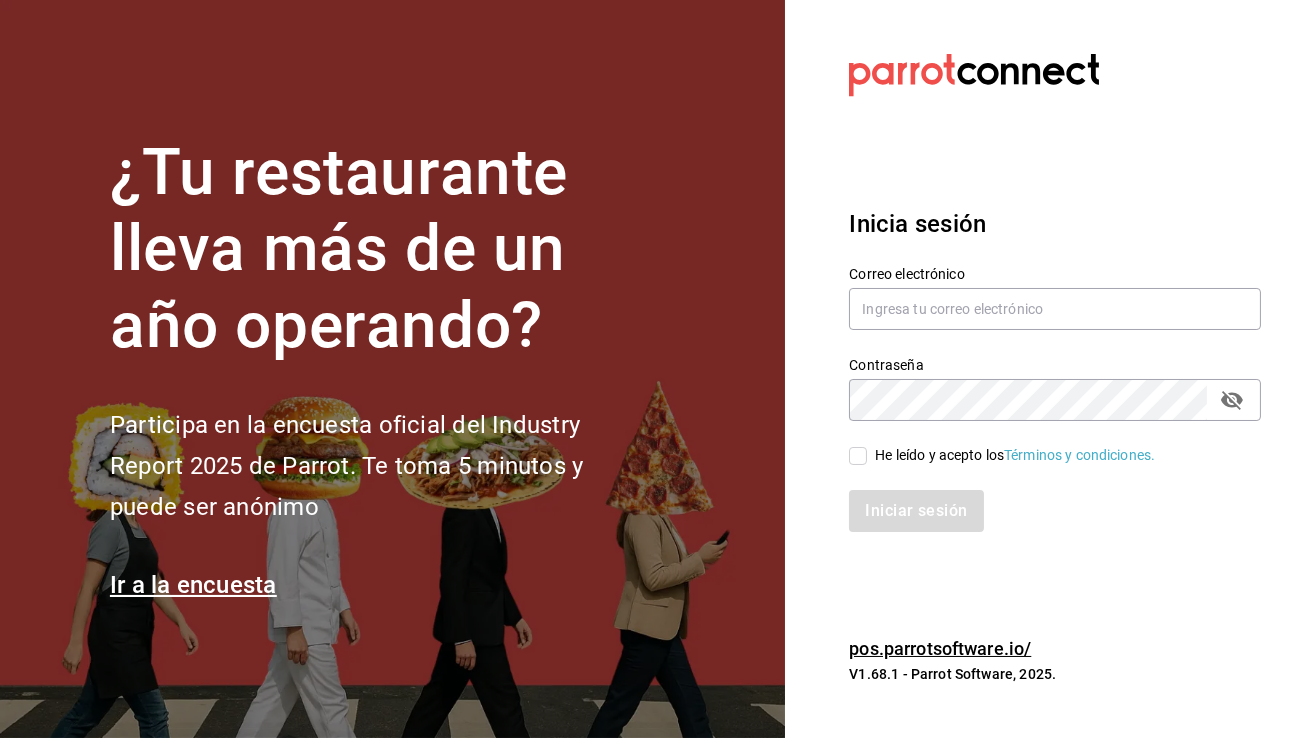 click on "Correo electrónico" at bounding box center (1055, 299) 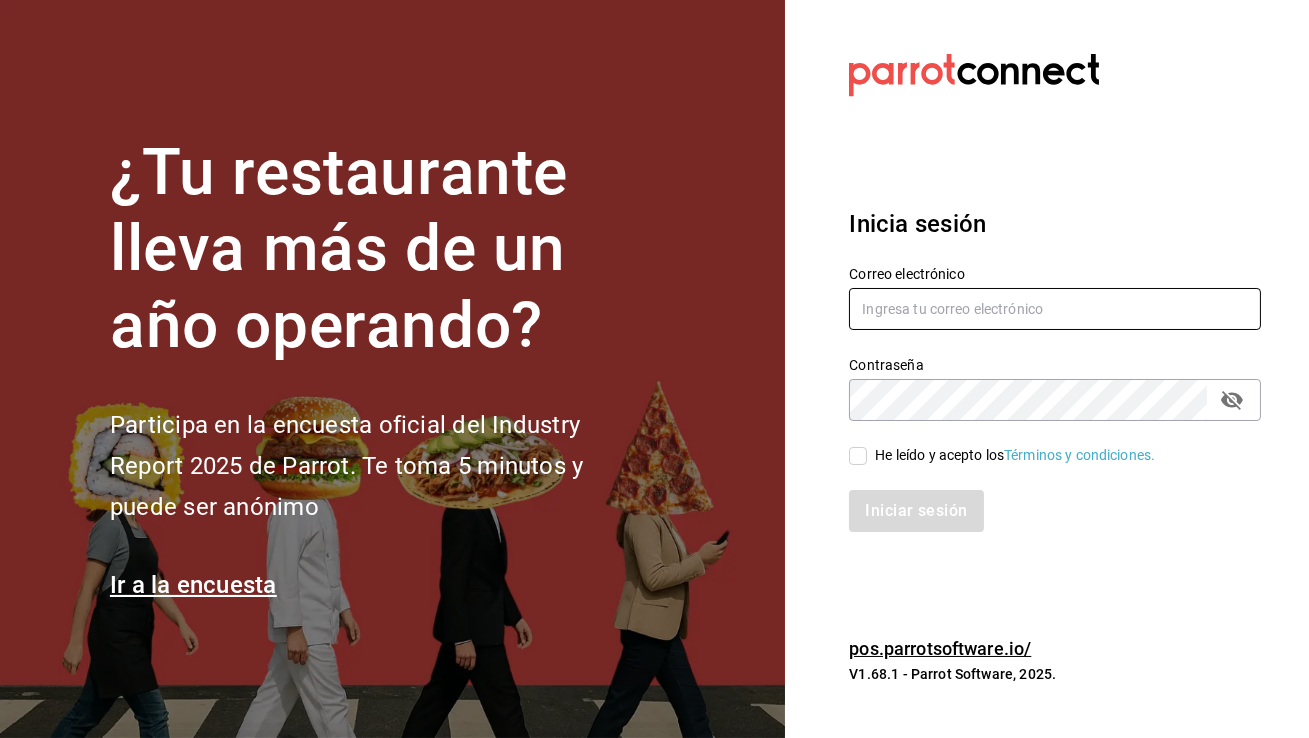 click at bounding box center (1055, 309) 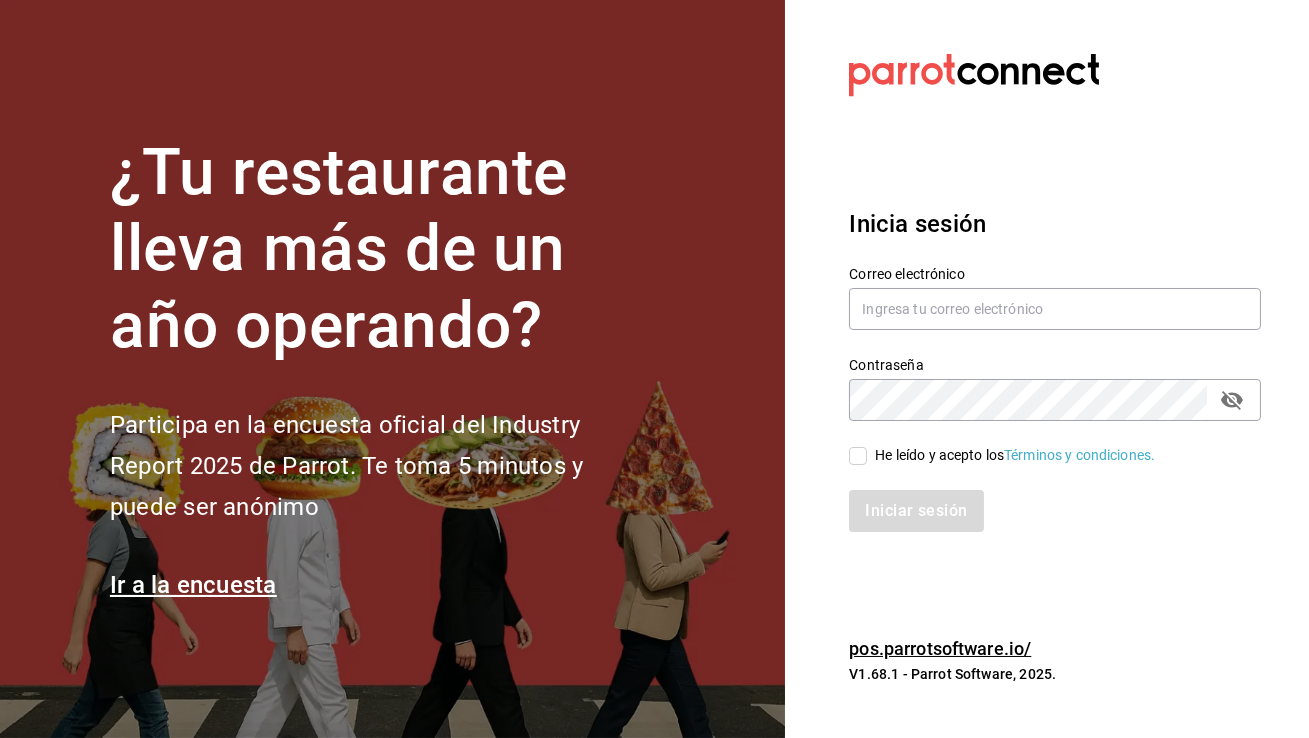 click on "Inicia sesión Correo electrónico Contraseña Contraseña He leído y acepto los  Términos y condiciones. Iniciar sesión" at bounding box center (1055, 369) 